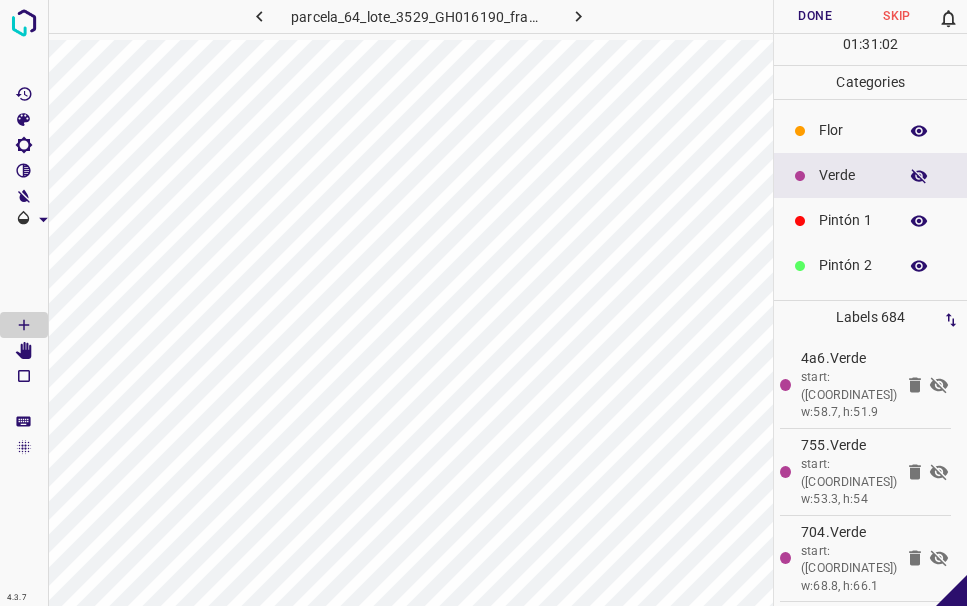 scroll, scrollTop: 0, scrollLeft: 0, axis: both 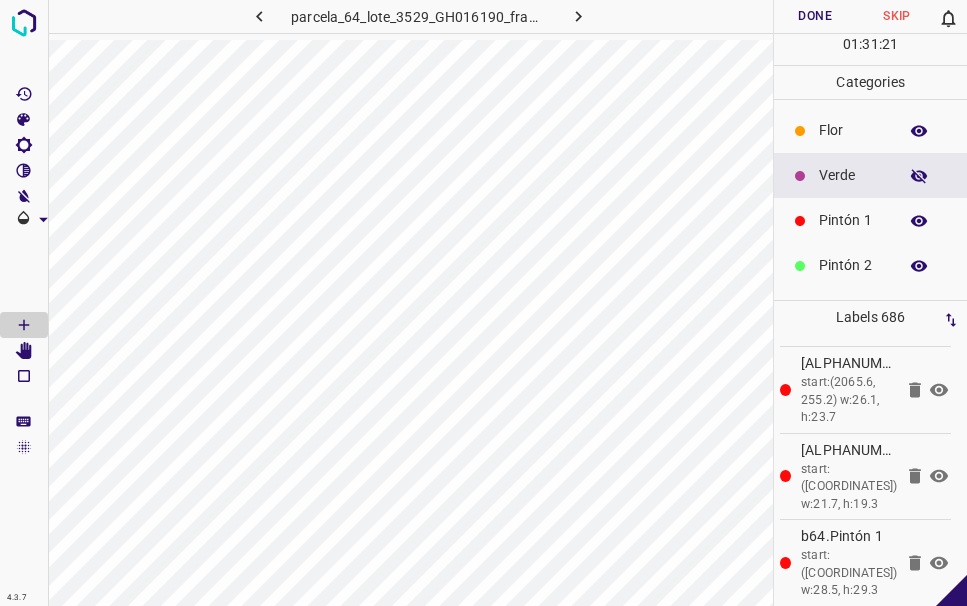 click on "Flor" at bounding box center [853, 130] 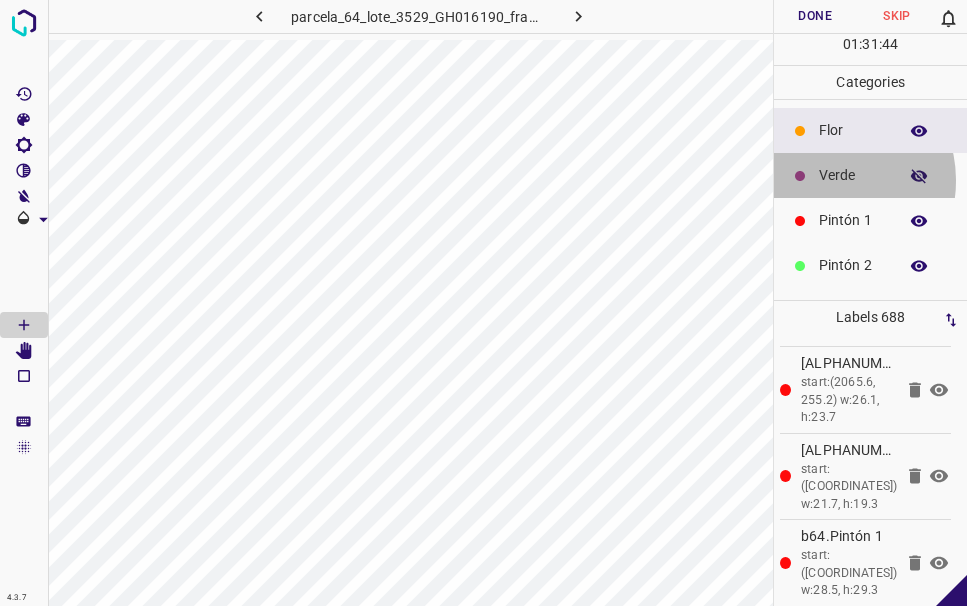 drag, startPoint x: 827, startPoint y: 180, endPoint x: 812, endPoint y: 228, distance: 50.289165 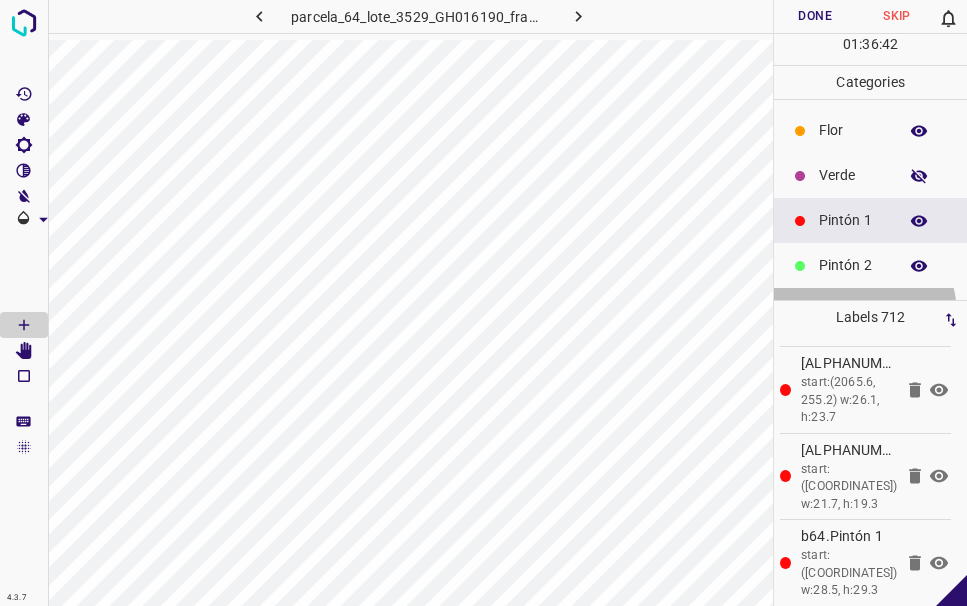 click on "Pintón 3" at bounding box center (853, 310) 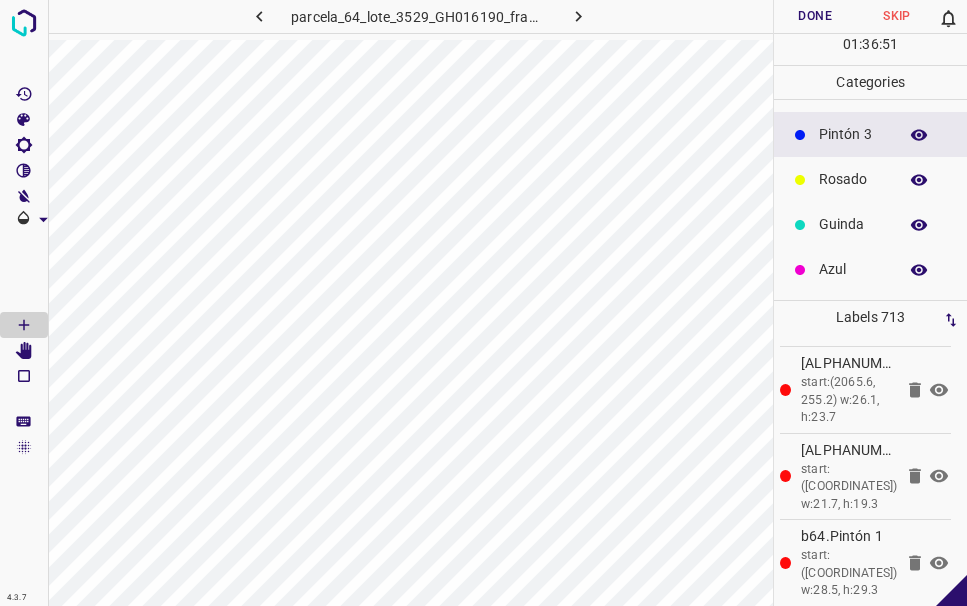 scroll, scrollTop: 43, scrollLeft: 0, axis: vertical 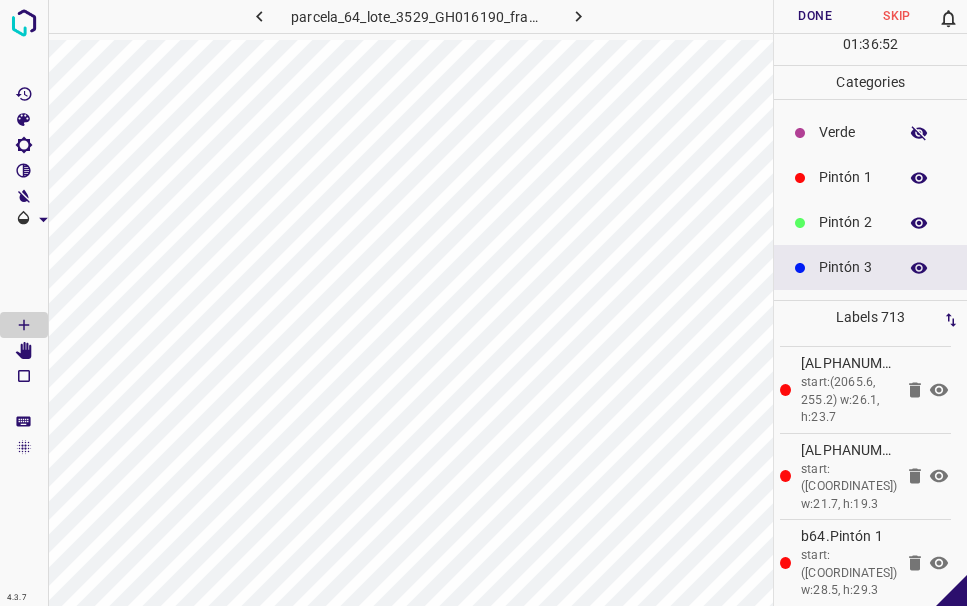 click on "Pintón 1" at bounding box center [853, 177] 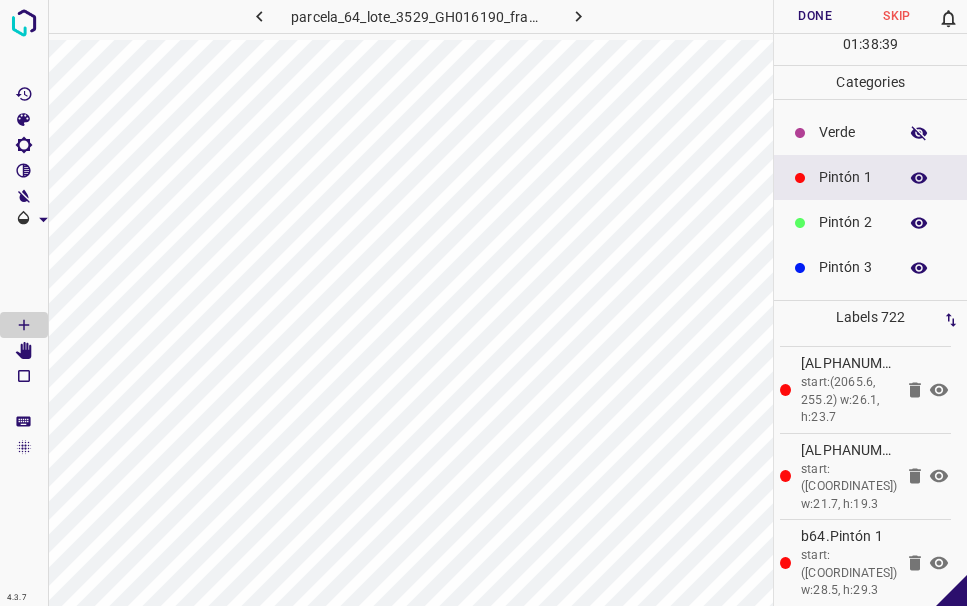 click on "Pintón 2" at bounding box center [853, 222] 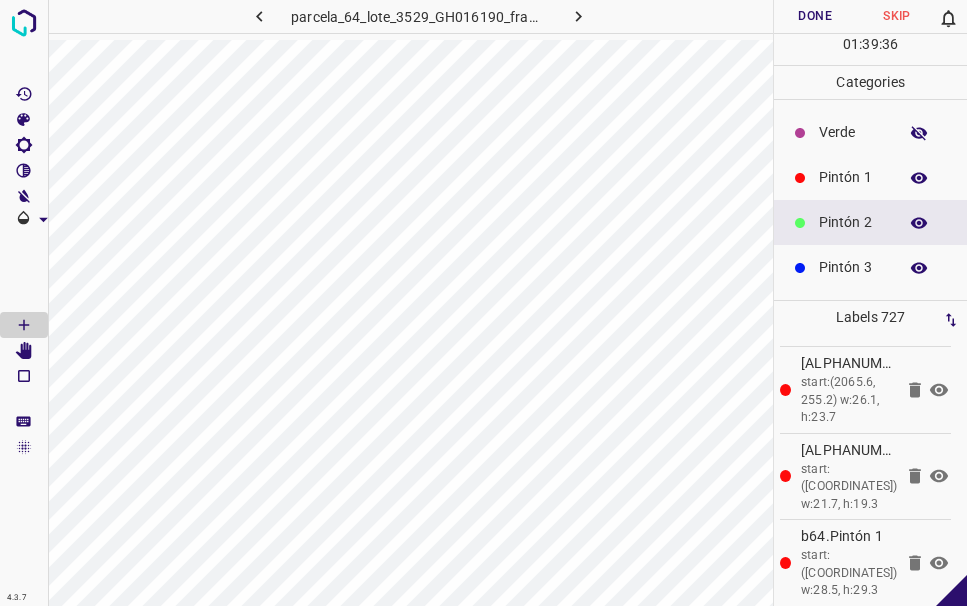 click on "Pintón 3" at bounding box center (853, 267) 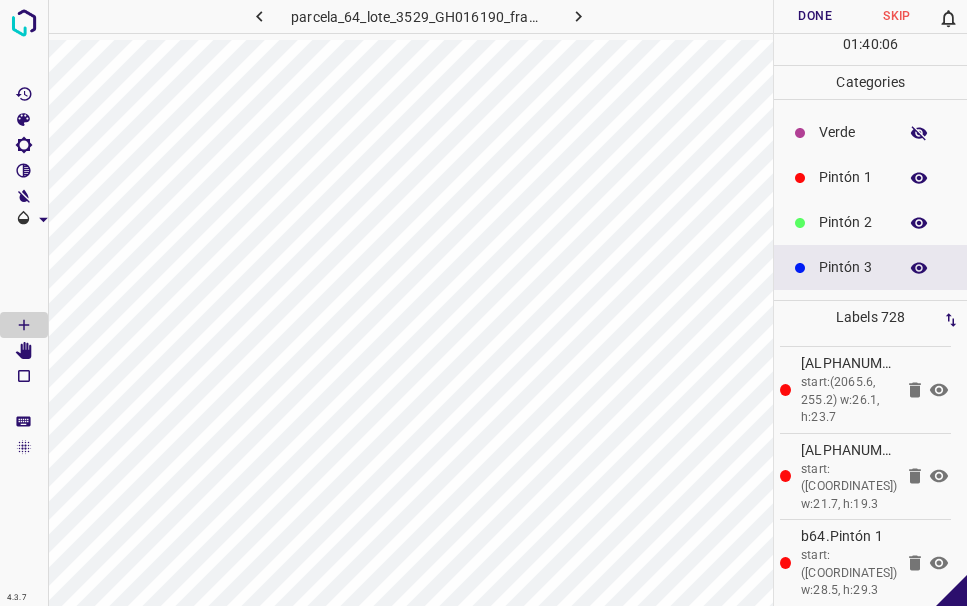 click on "Pintón 2" at bounding box center (853, 222) 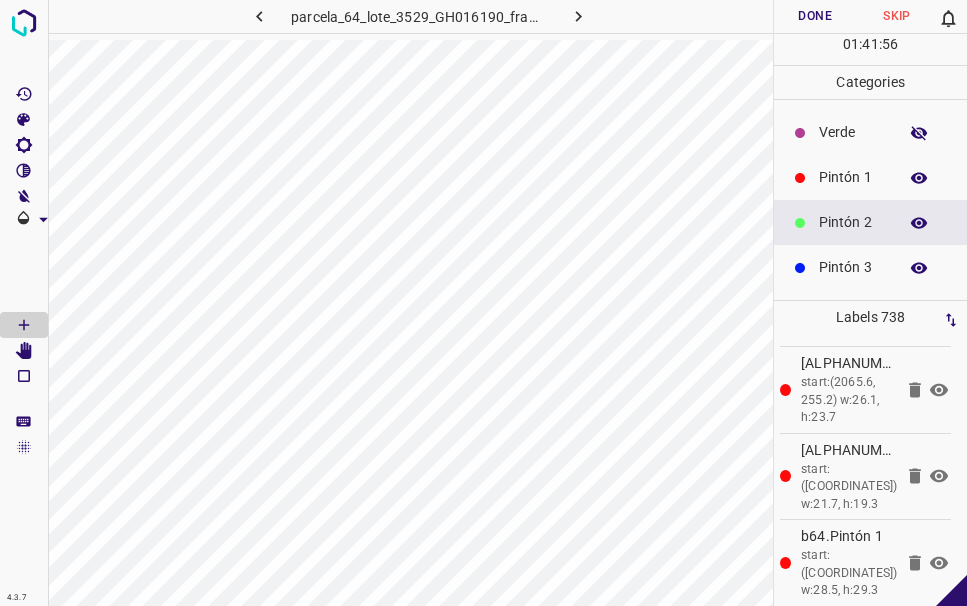 click on "Pintón 3" at bounding box center [853, 267] 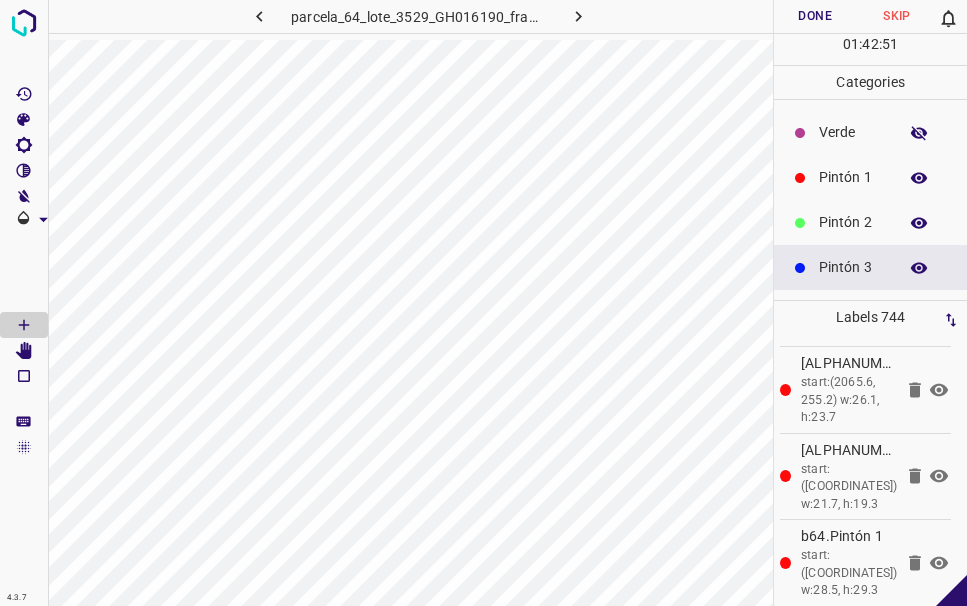 click on "Guinda" at bounding box center (853, 357) 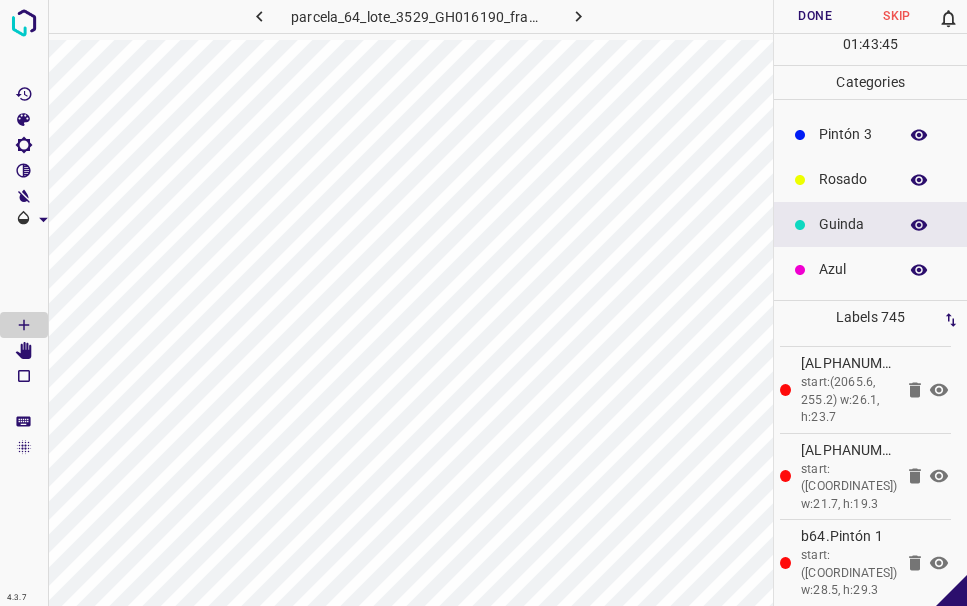scroll, scrollTop: 43, scrollLeft: 0, axis: vertical 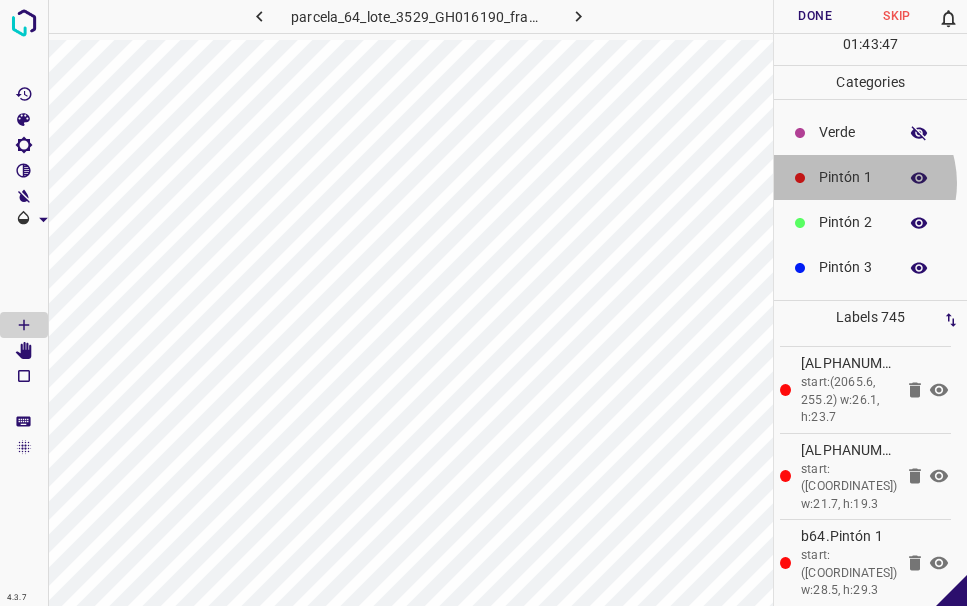 click on "Pintón 1" at bounding box center (853, 177) 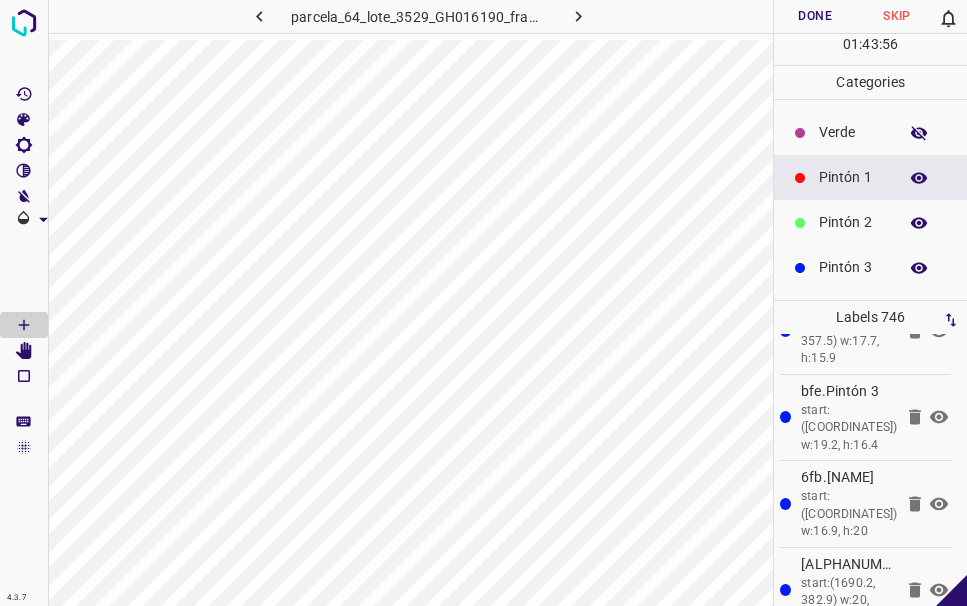 scroll, scrollTop: 57776, scrollLeft: 0, axis: vertical 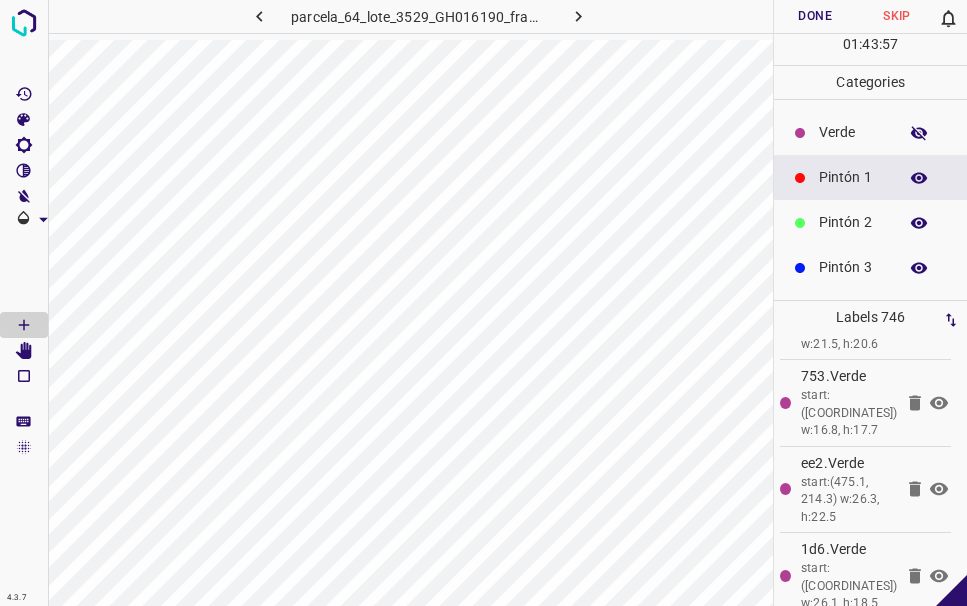drag, startPoint x: 898, startPoint y: 545, endPoint x: 818, endPoint y: 520, distance: 83.81527 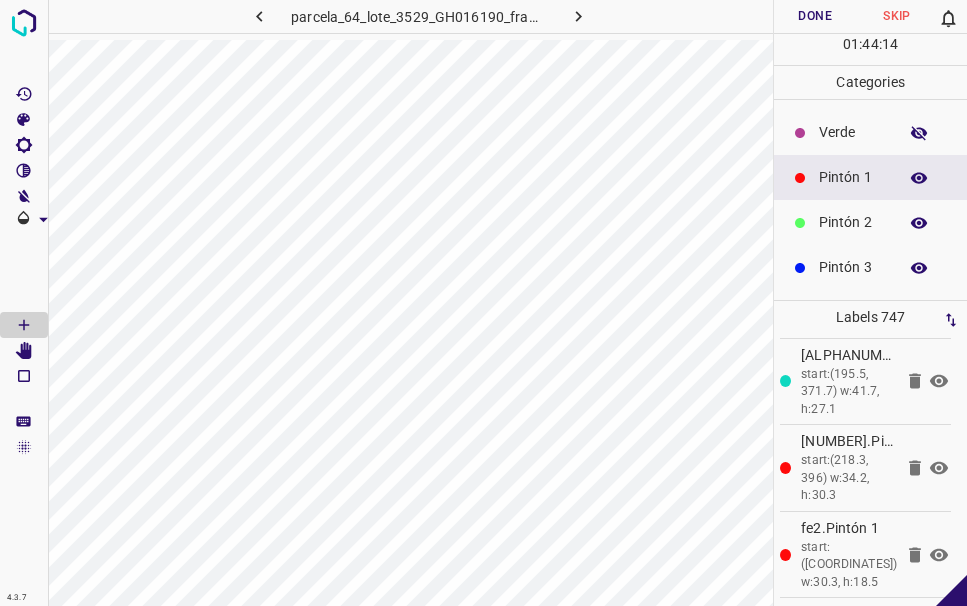scroll, scrollTop: 67075, scrollLeft: 0, axis: vertical 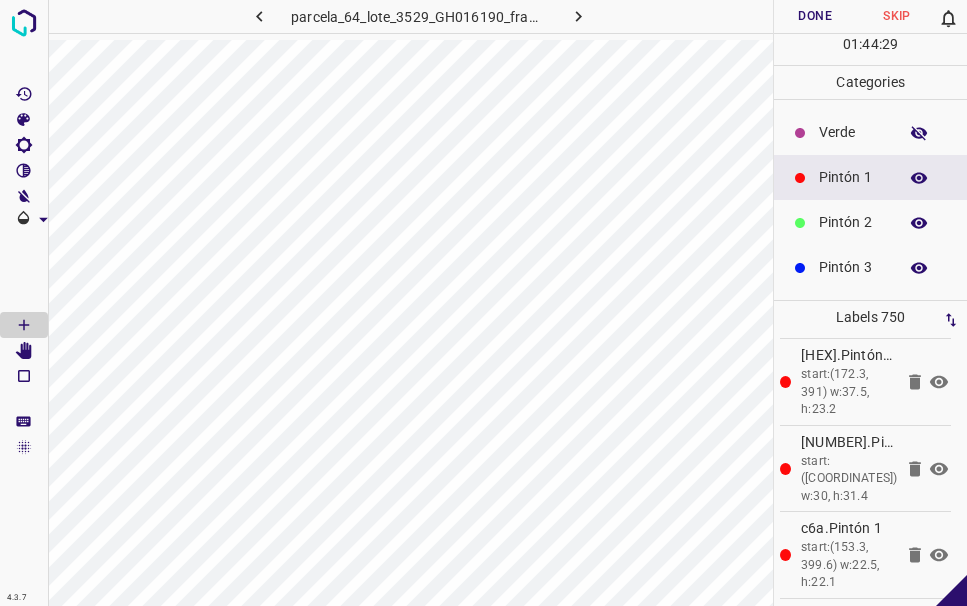 click 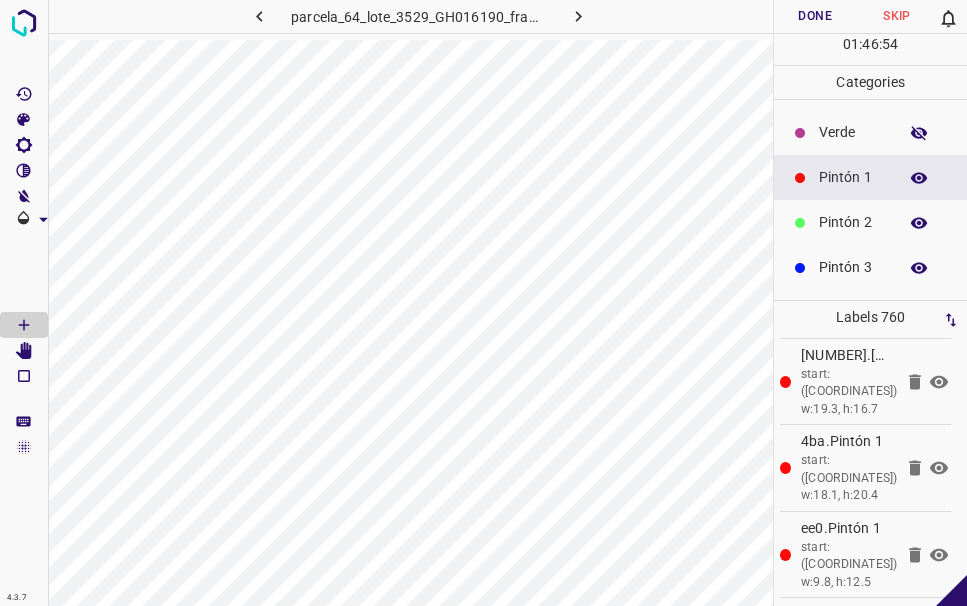 scroll, scrollTop: 68445, scrollLeft: 0, axis: vertical 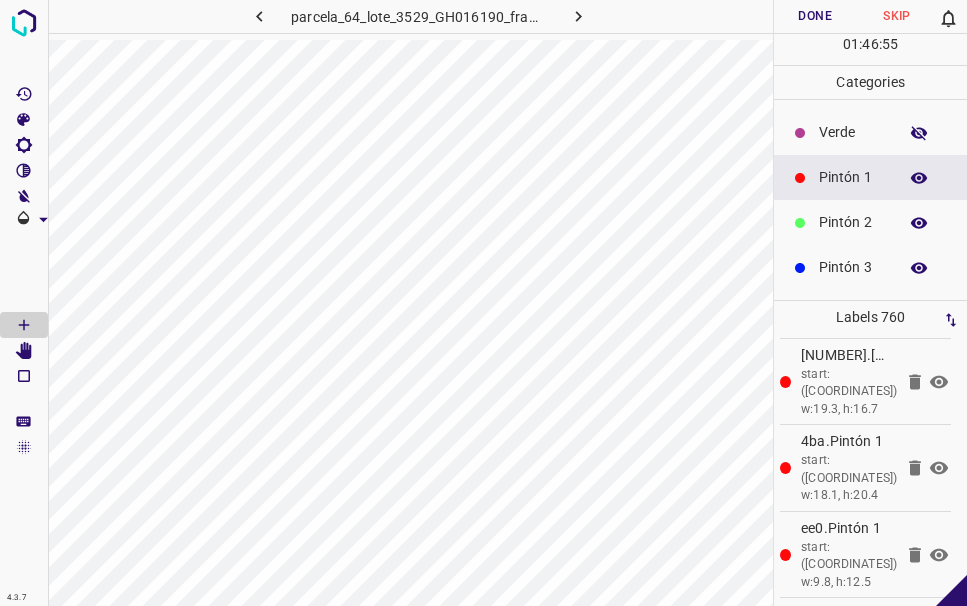 click 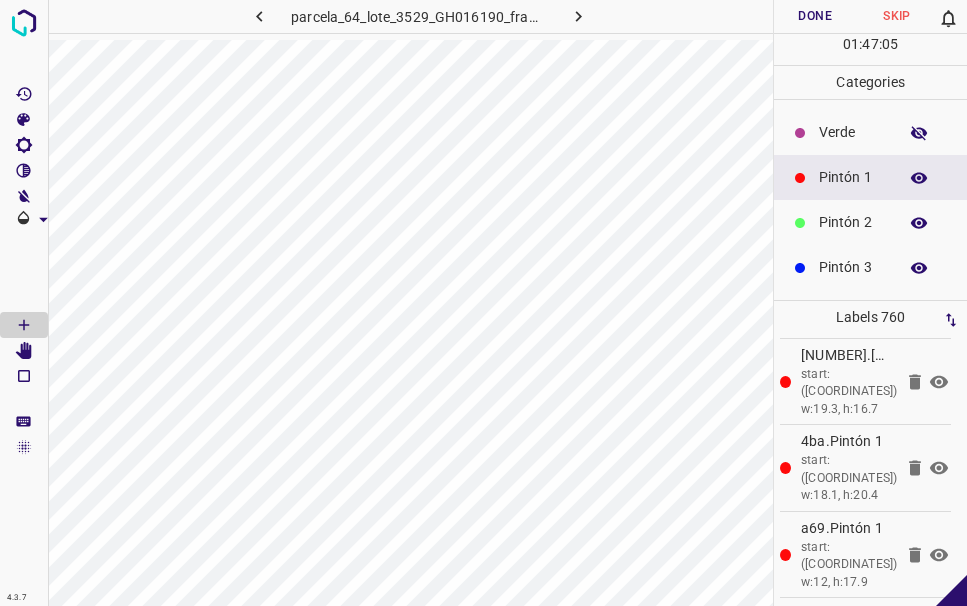 scroll, scrollTop: 68445, scrollLeft: 0, axis: vertical 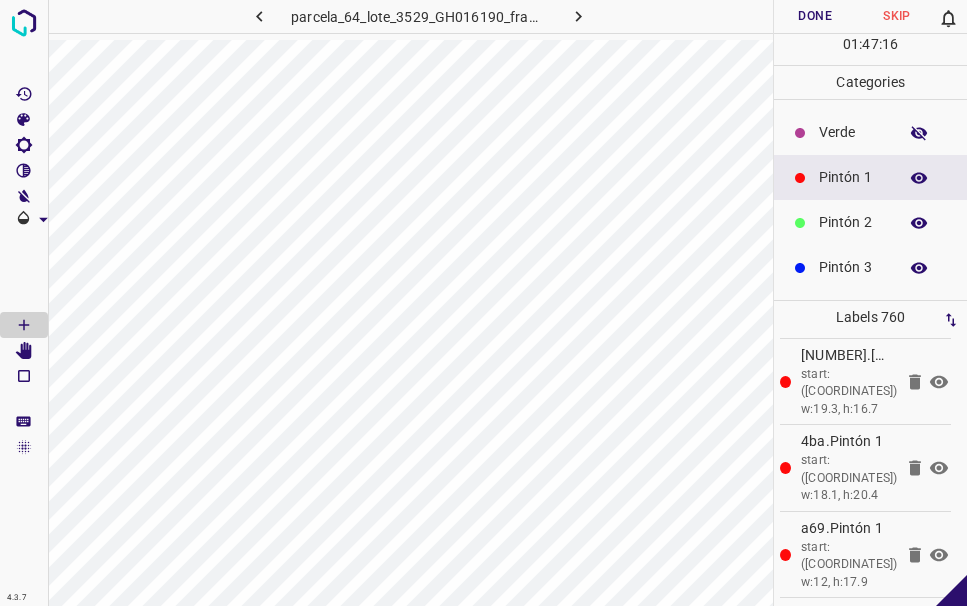 click on "Pintón 2" at bounding box center [853, 222] 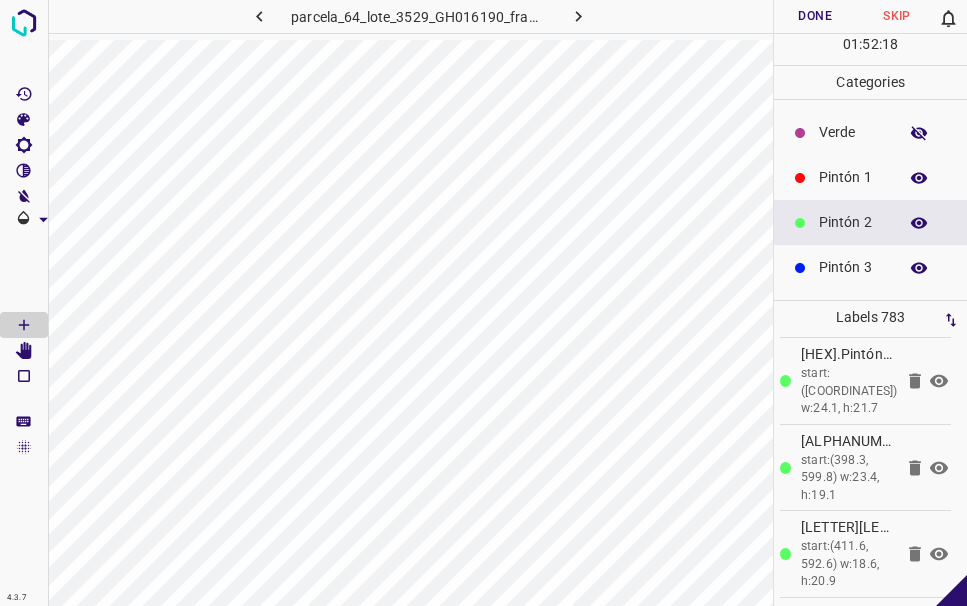 click on "Pintón 1" at bounding box center [853, 177] 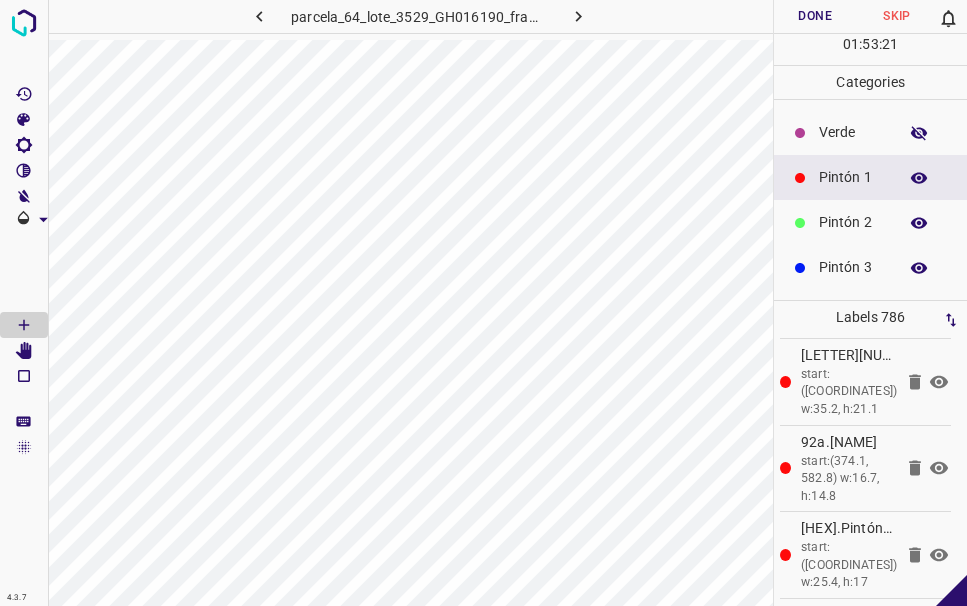 click on "Verde" at bounding box center (853, 132) 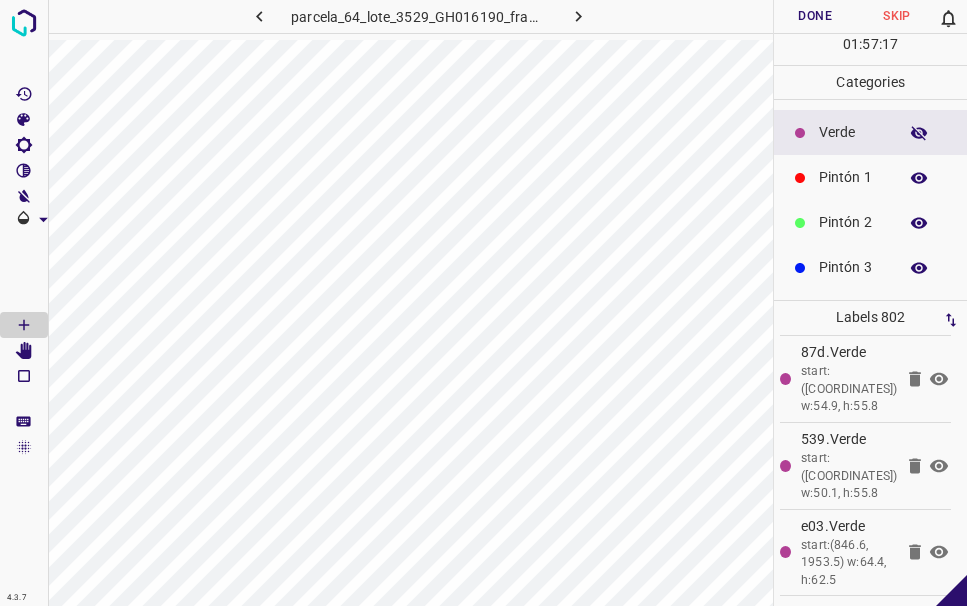 scroll, scrollTop: 0, scrollLeft: 0, axis: both 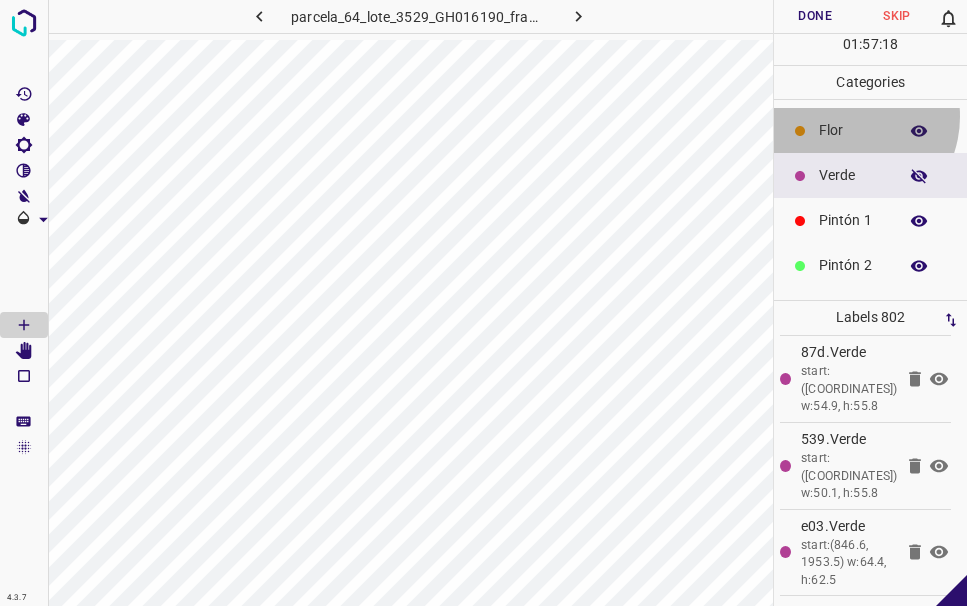 click on "Flor" at bounding box center [870, 130] 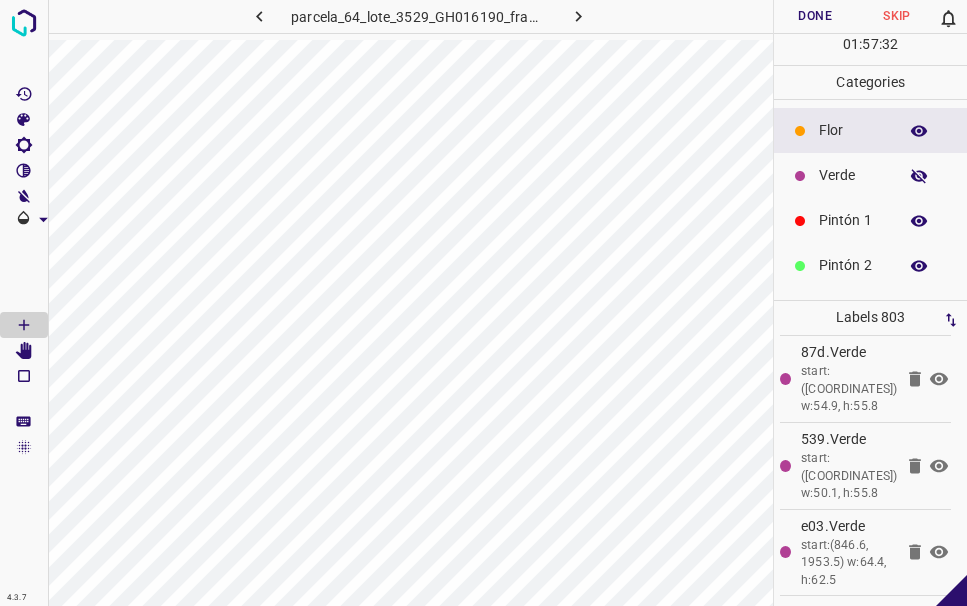 click on "Verde" at bounding box center (853, 175) 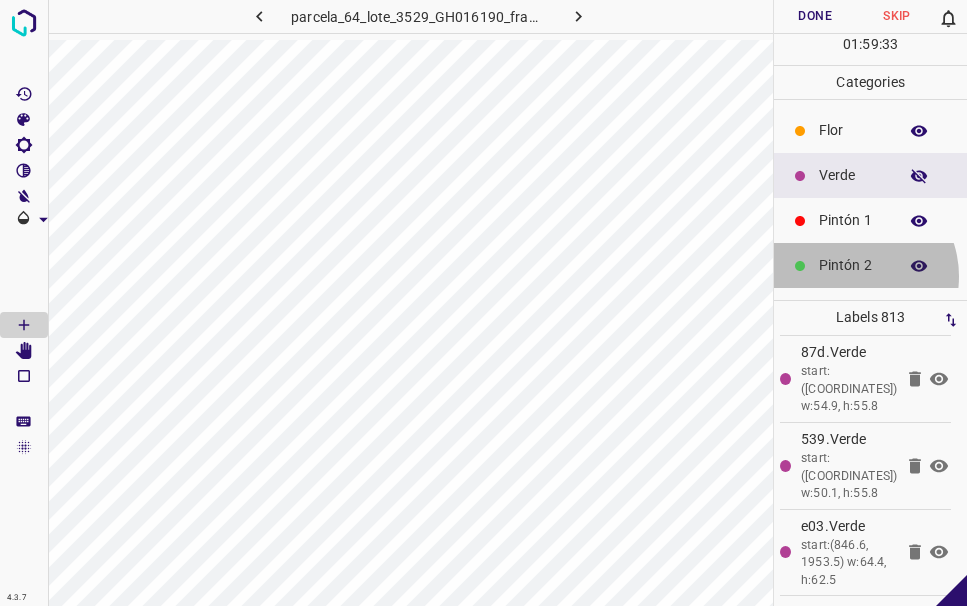 click on "Pintón 2" at bounding box center [853, 265] 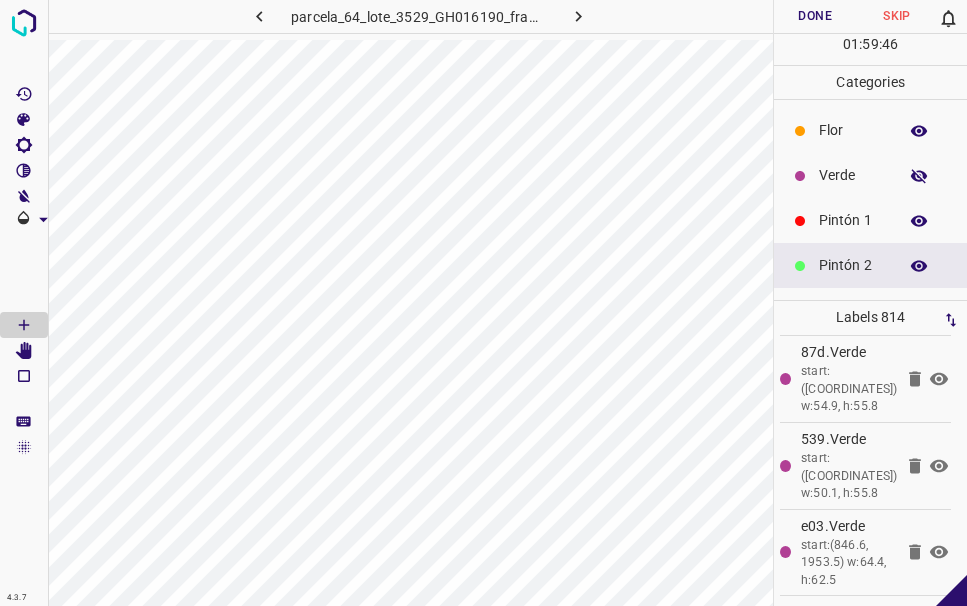 click on "Pintón 1" at bounding box center (853, 220) 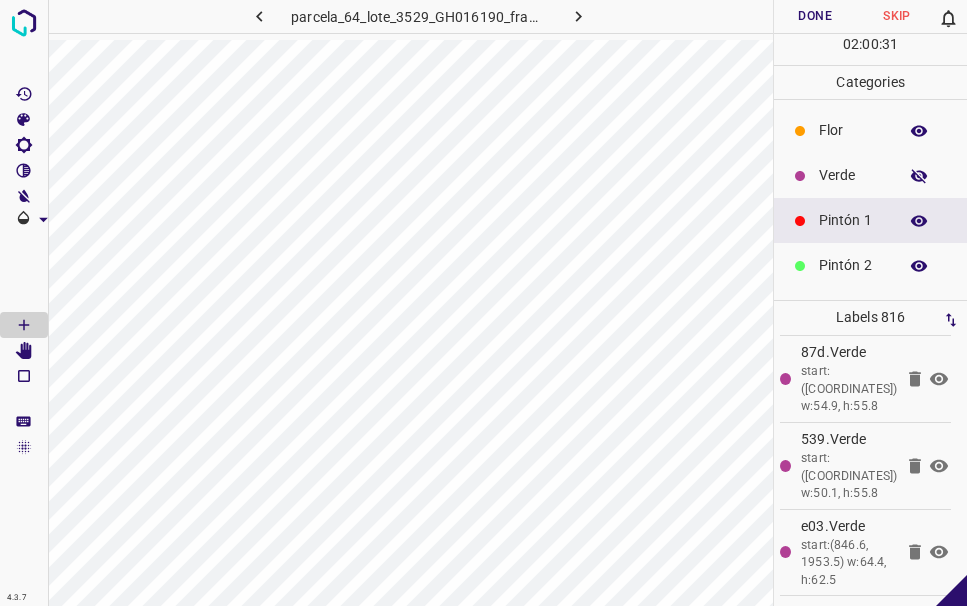 scroll, scrollTop: 176, scrollLeft: 0, axis: vertical 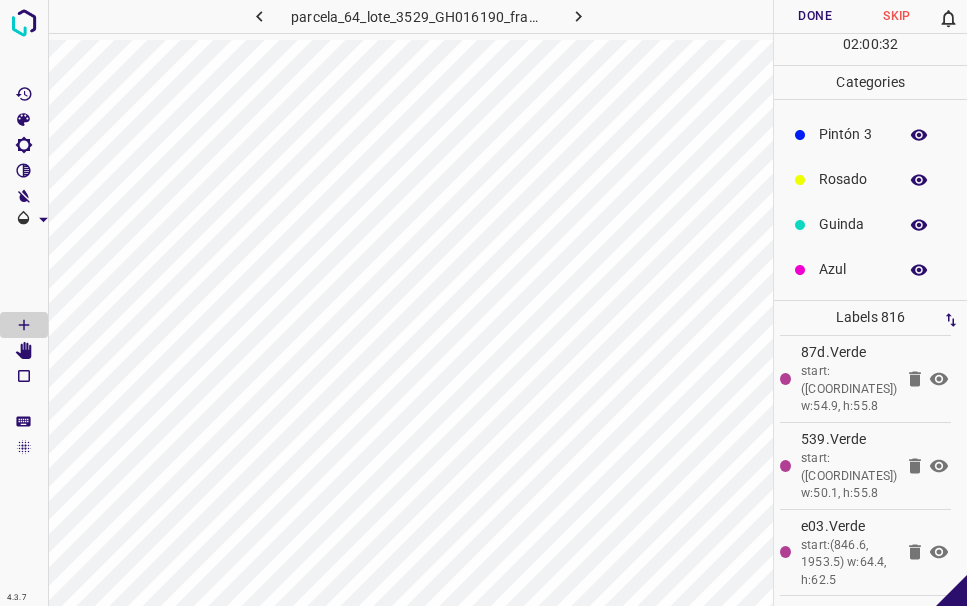 click on "Rosado" at bounding box center [853, 179] 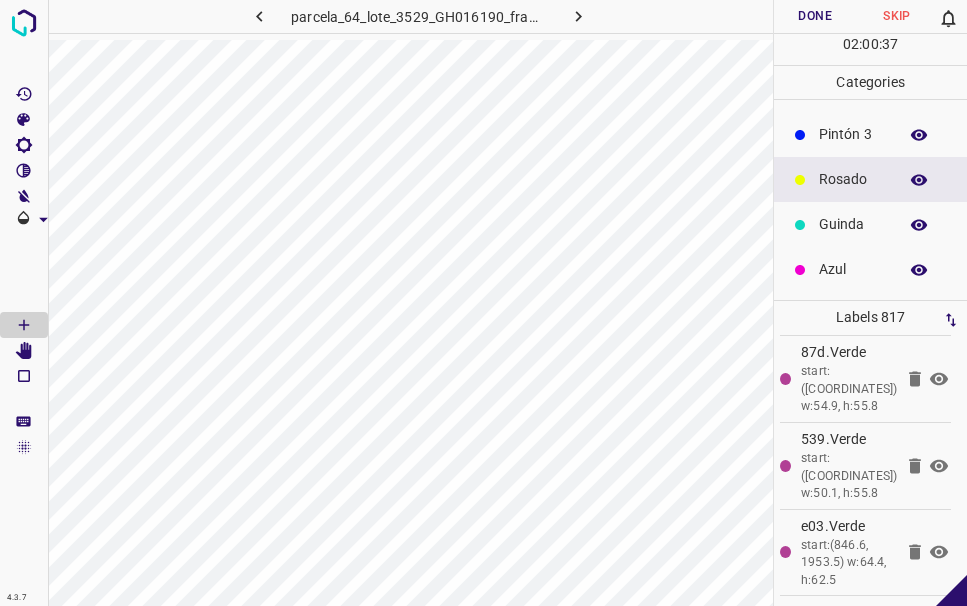 click on "Pintón 1" at bounding box center [853, 44] 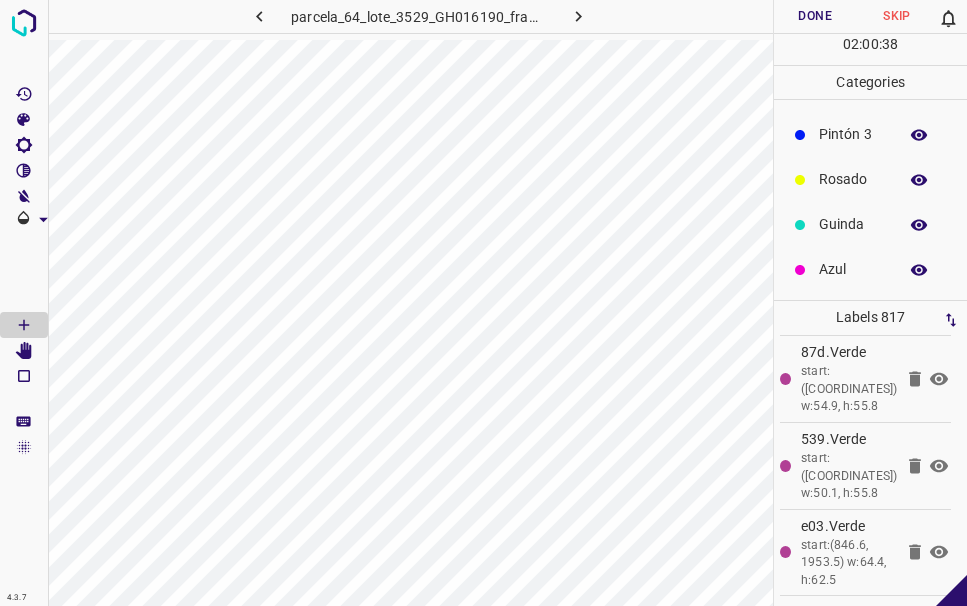 scroll, scrollTop: 0, scrollLeft: 0, axis: both 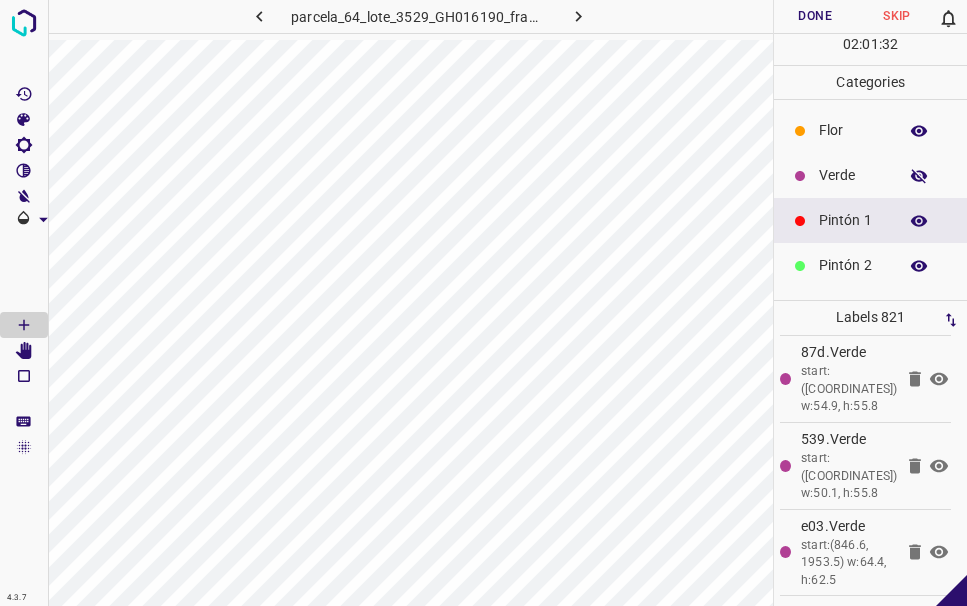 click on "Verde" at bounding box center (853, 175) 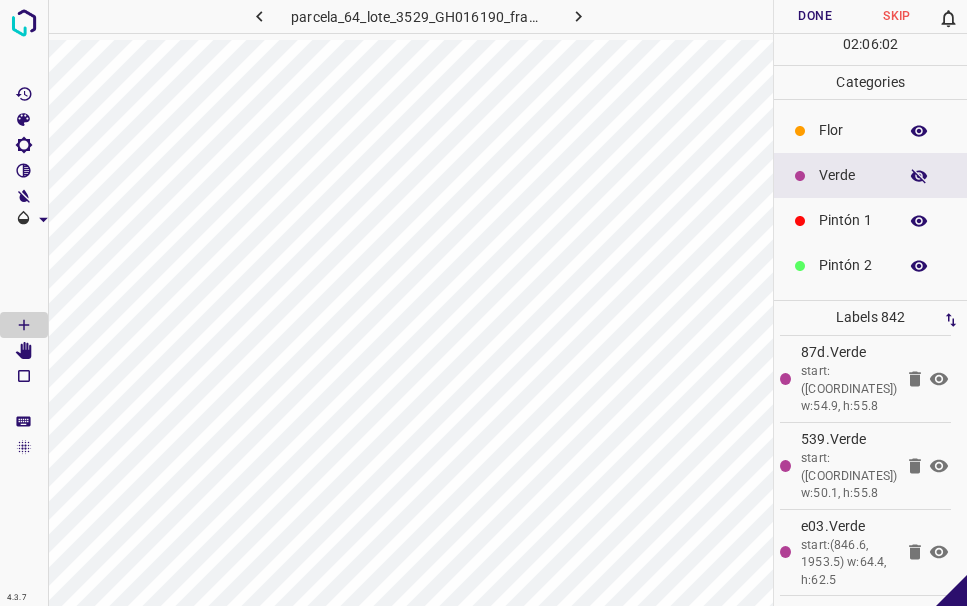 click on "Pintón 2" at bounding box center [853, 265] 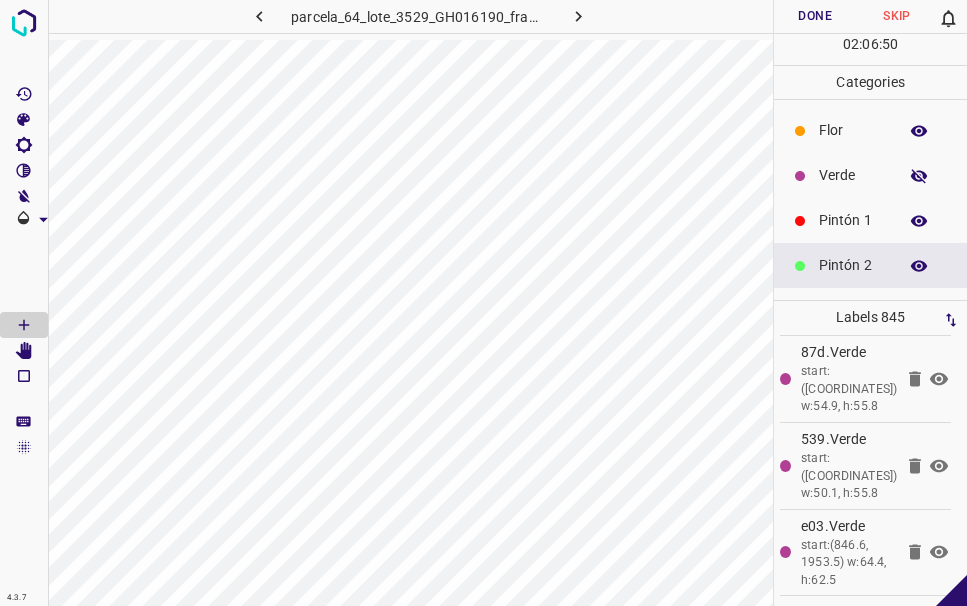 click on "Pintón 1" at bounding box center (870, 220) 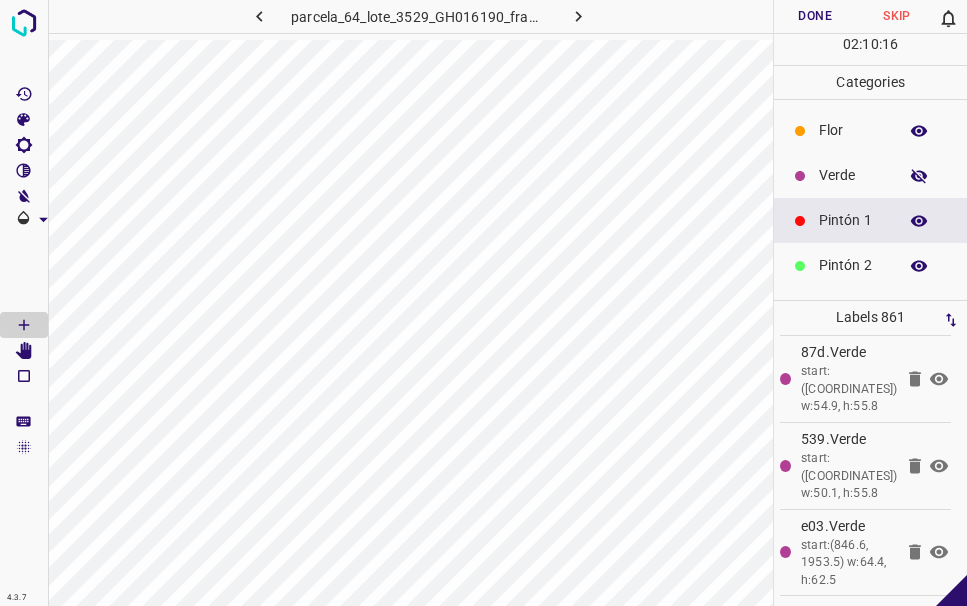 scroll, scrollTop: 72045, scrollLeft: 0, axis: vertical 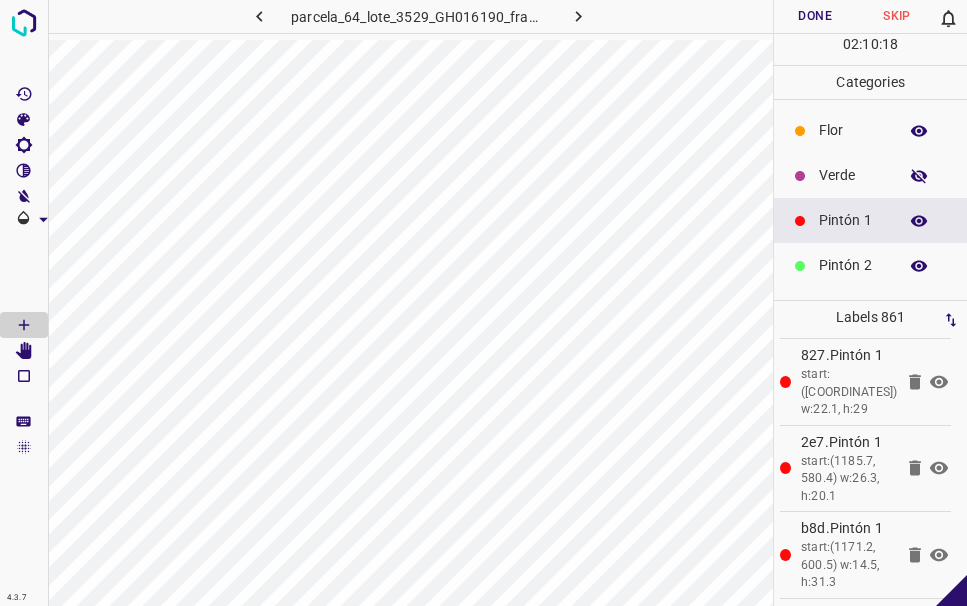 click 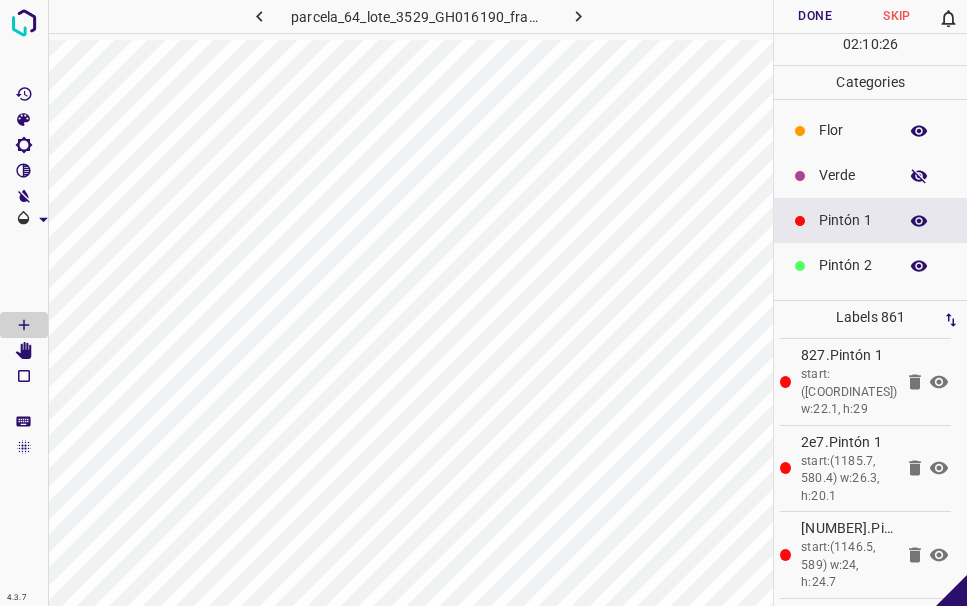 scroll, scrollTop: 77729, scrollLeft: 0, axis: vertical 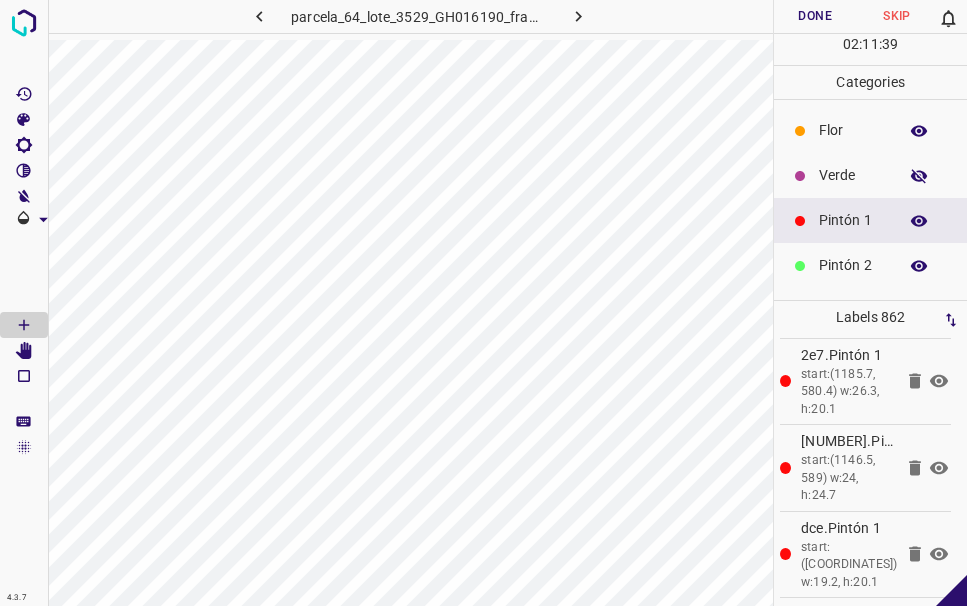 click on "Verde" at bounding box center [853, 175] 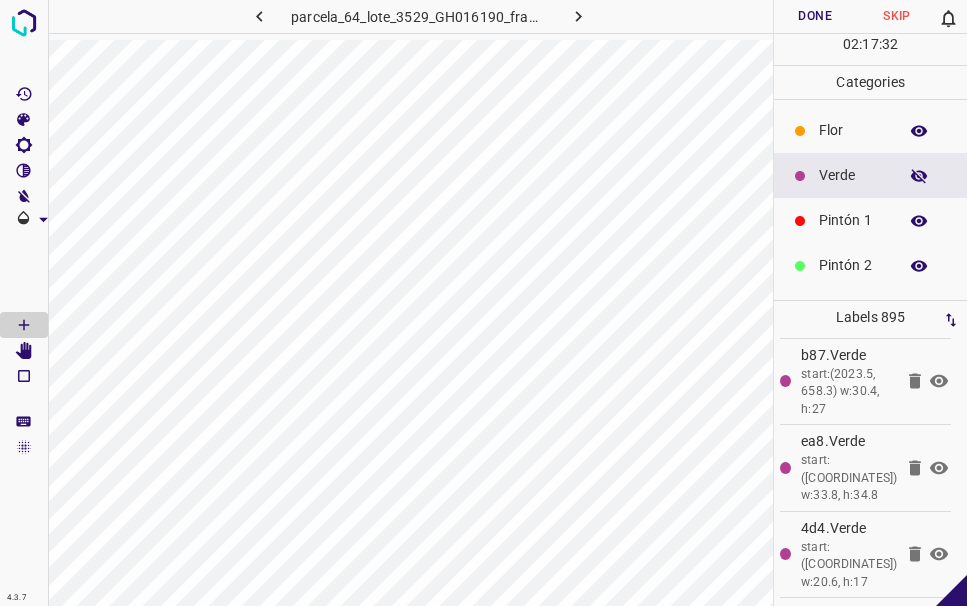 scroll, scrollTop: 80742, scrollLeft: 0, axis: vertical 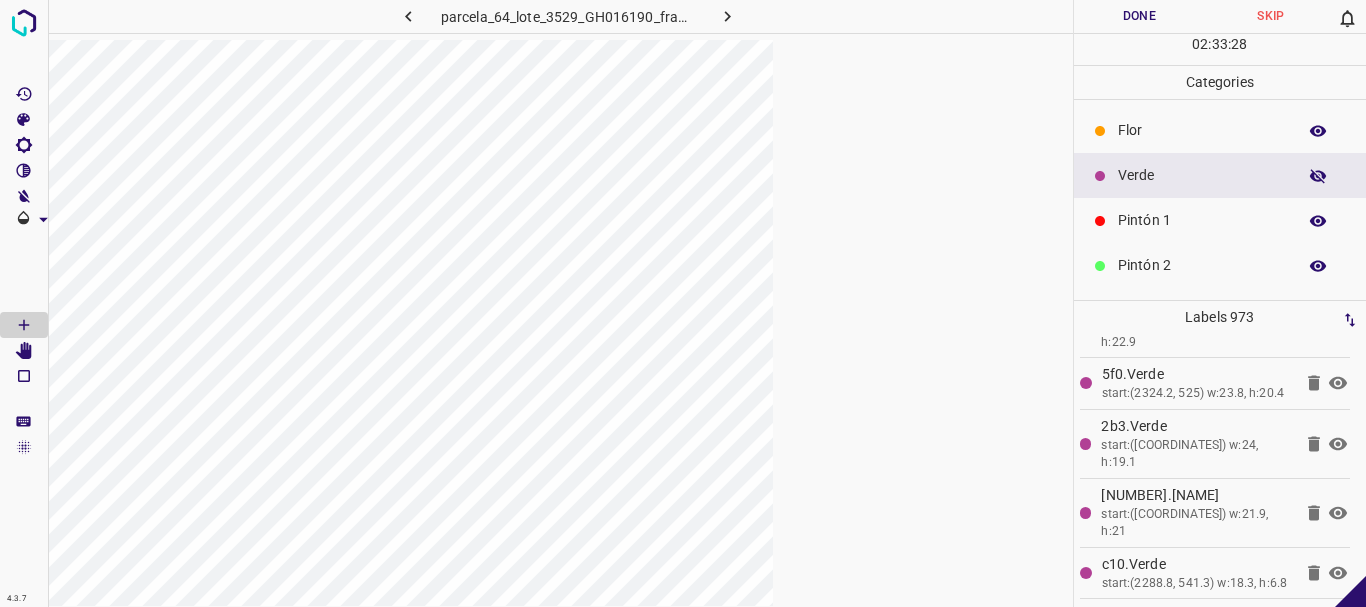 click 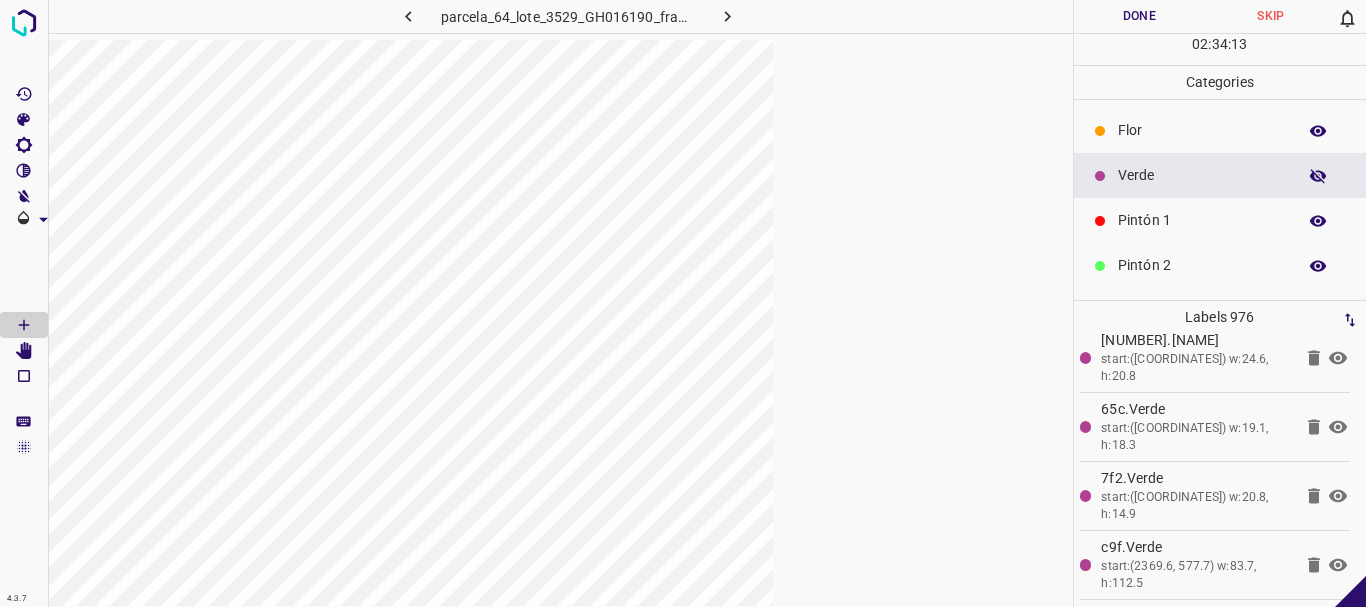 scroll, scrollTop: 65699, scrollLeft: 0, axis: vertical 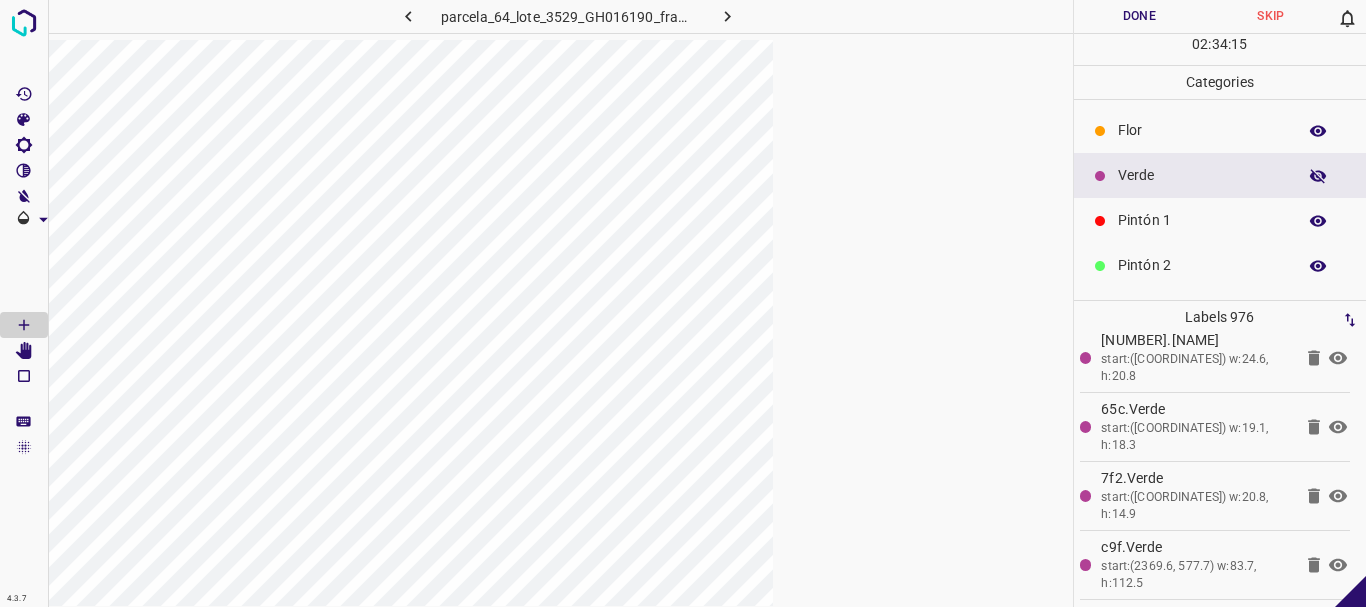 click 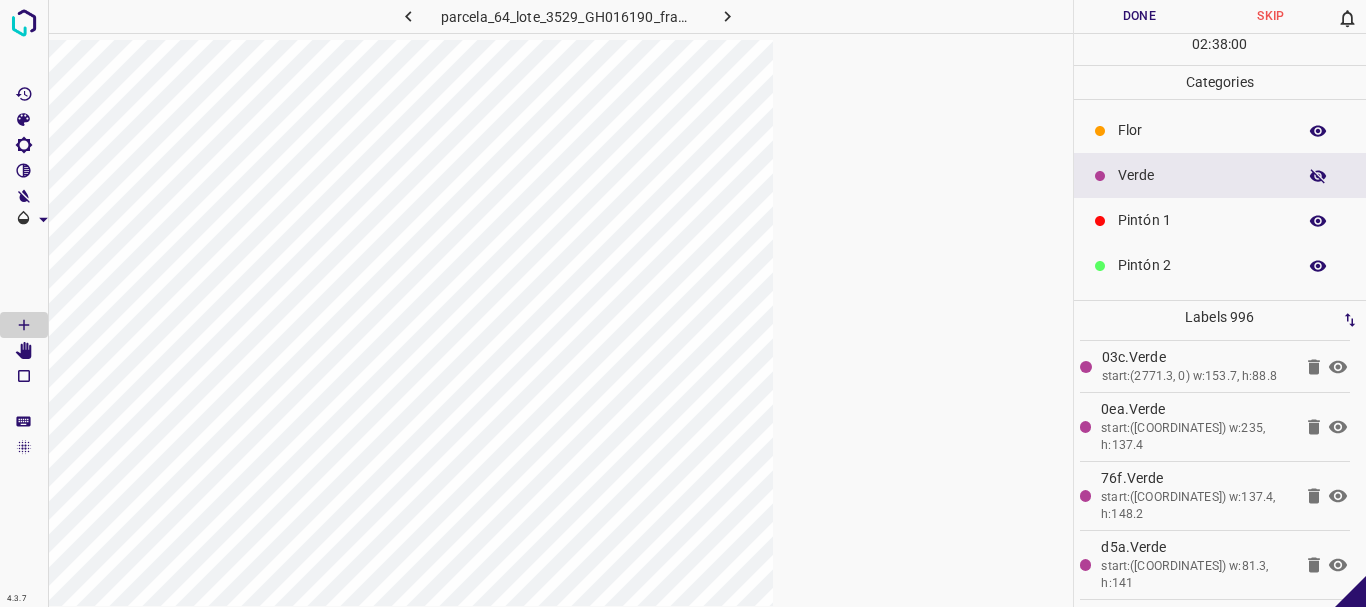 scroll, scrollTop: 67079, scrollLeft: 0, axis: vertical 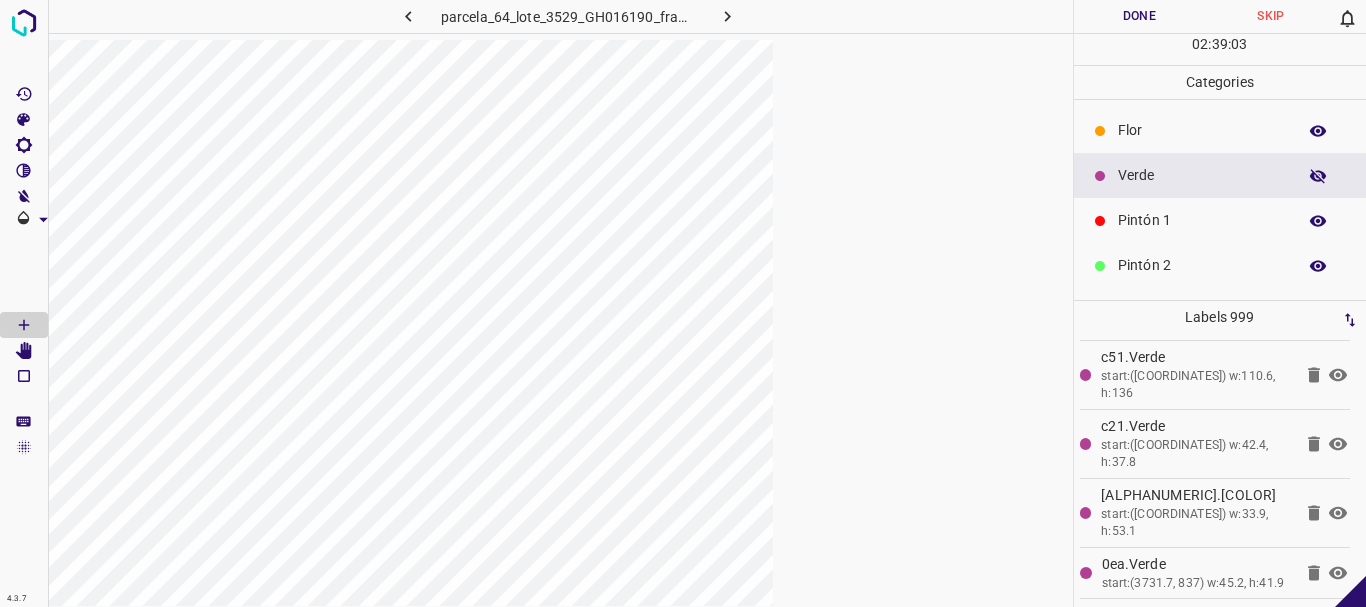 click 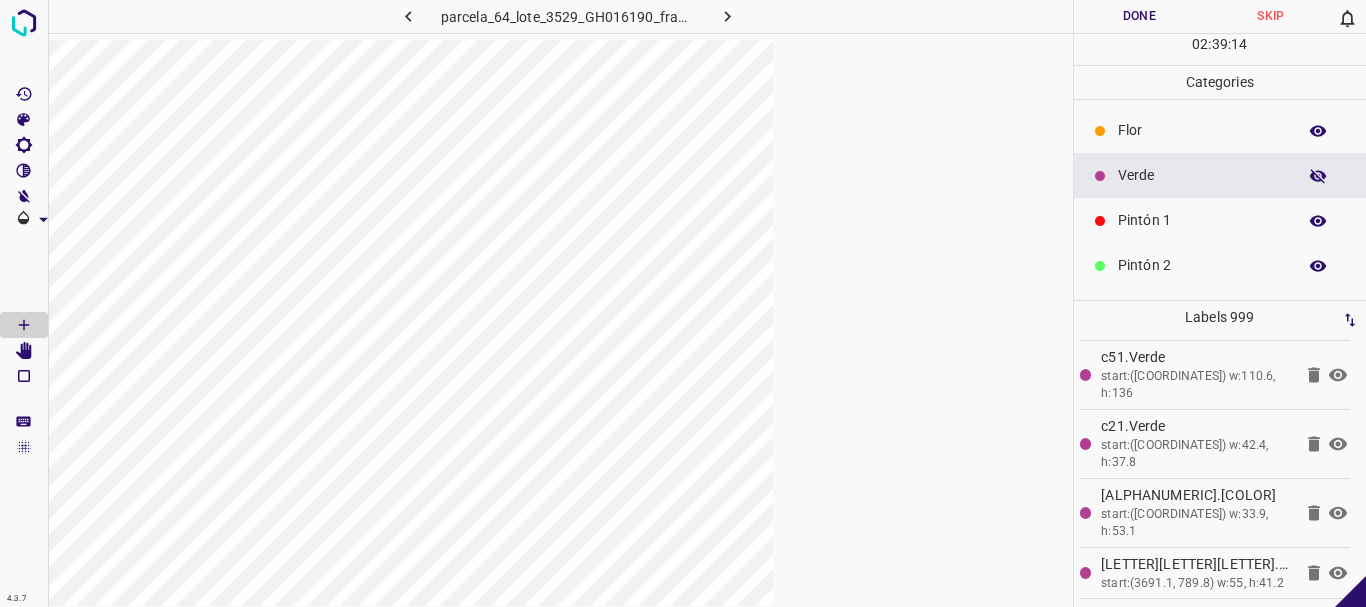 scroll, scrollTop: 67286, scrollLeft: 0, axis: vertical 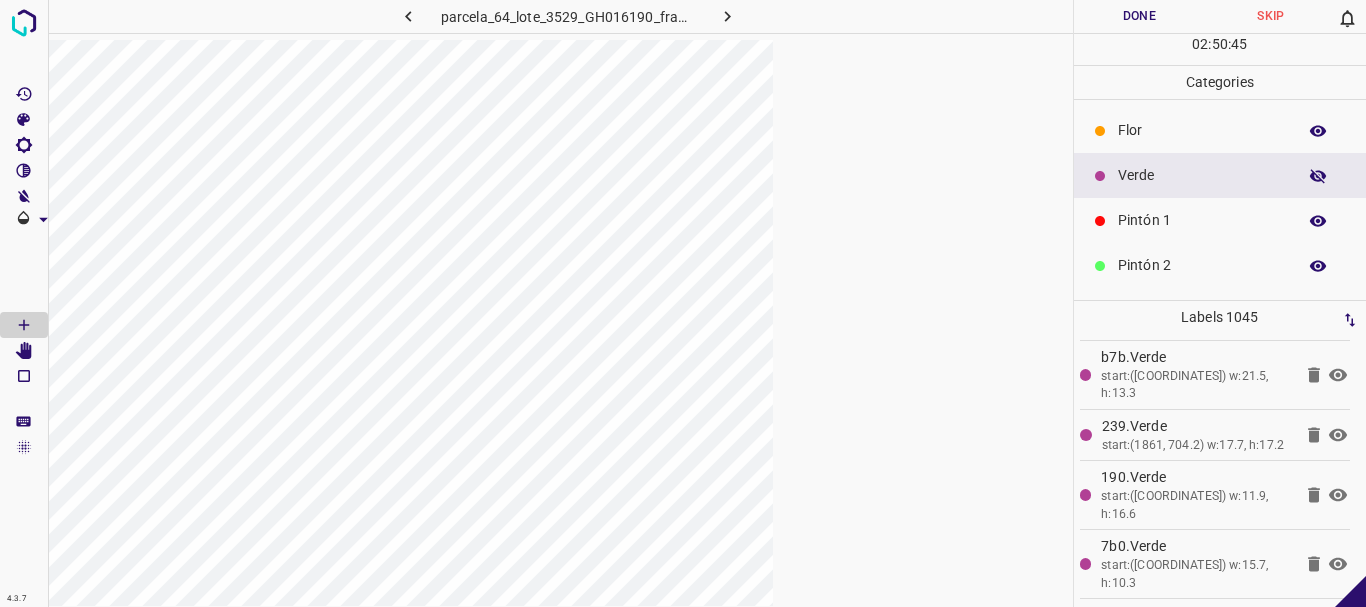 click 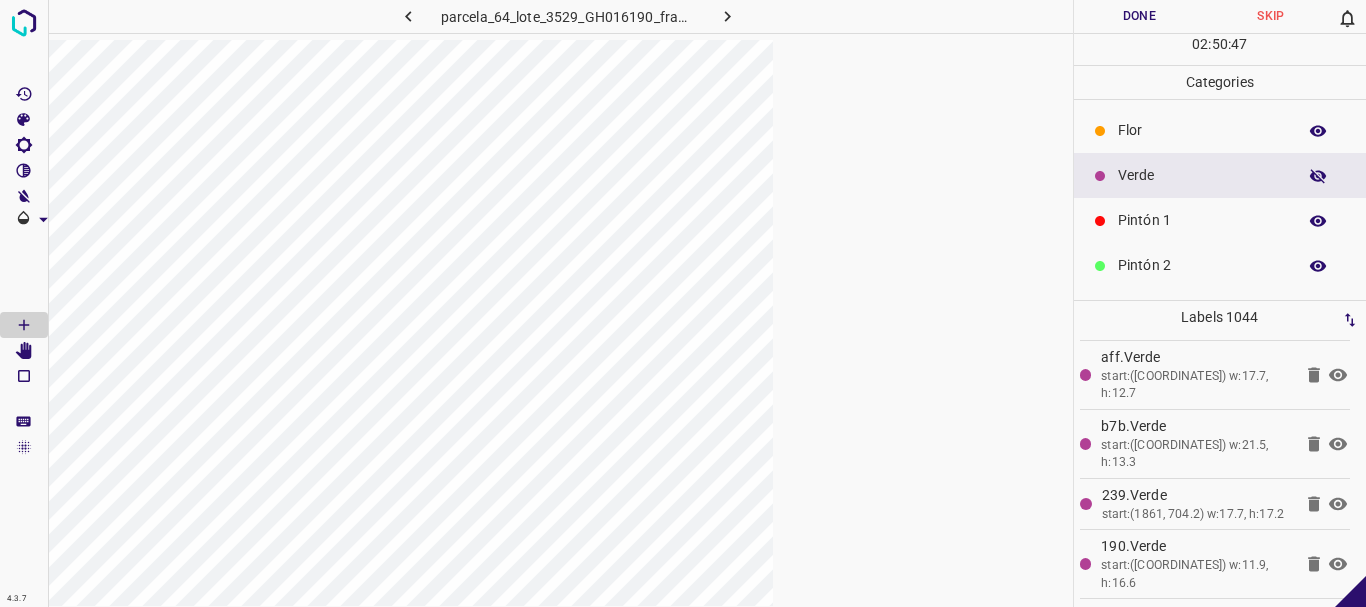 click 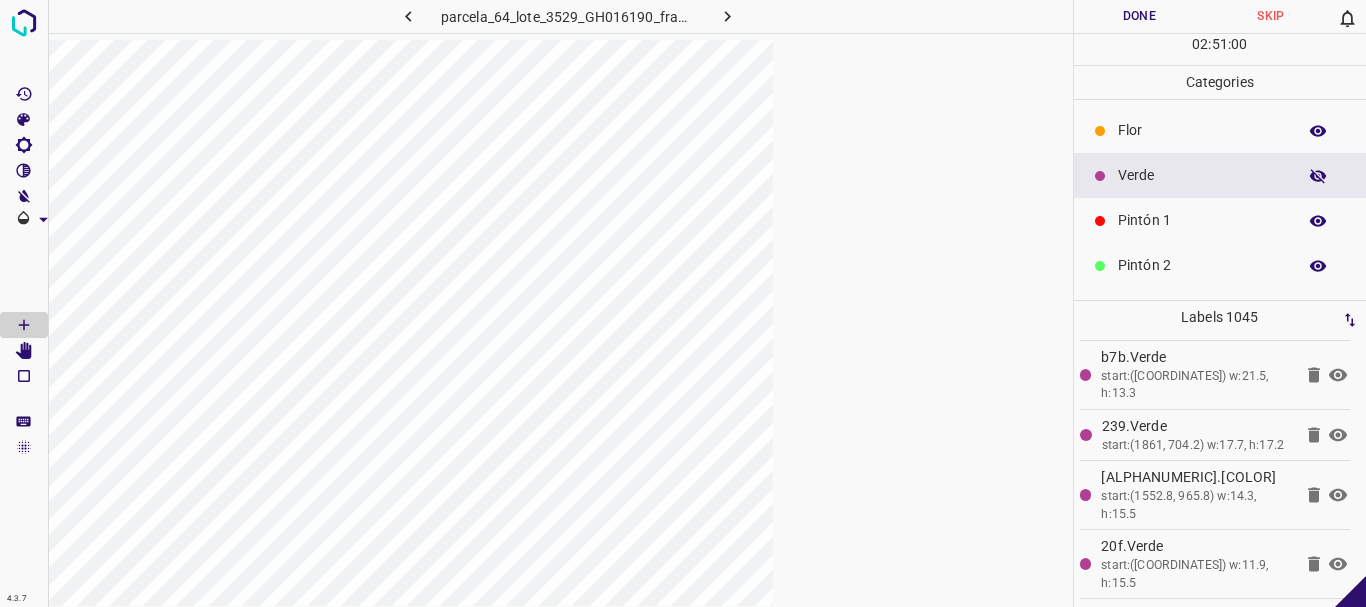 scroll, scrollTop: 70444, scrollLeft: 0, axis: vertical 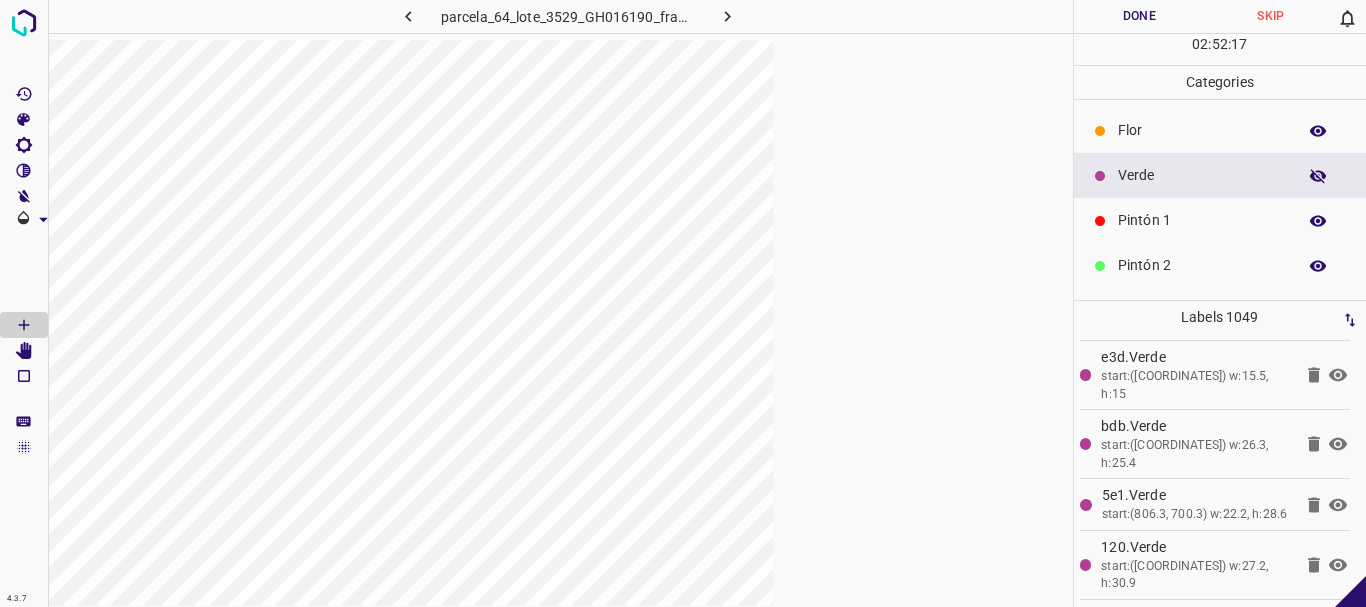click on "Done" at bounding box center [1140, 16] 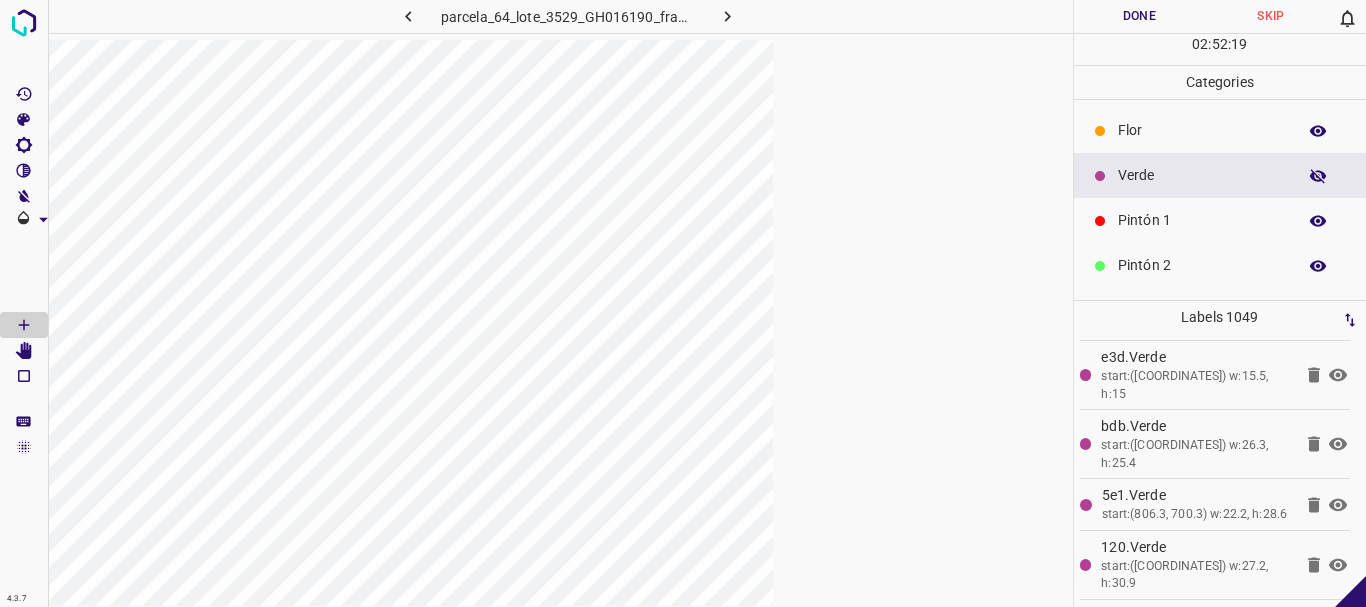 click on "Done" at bounding box center (1140, 16) 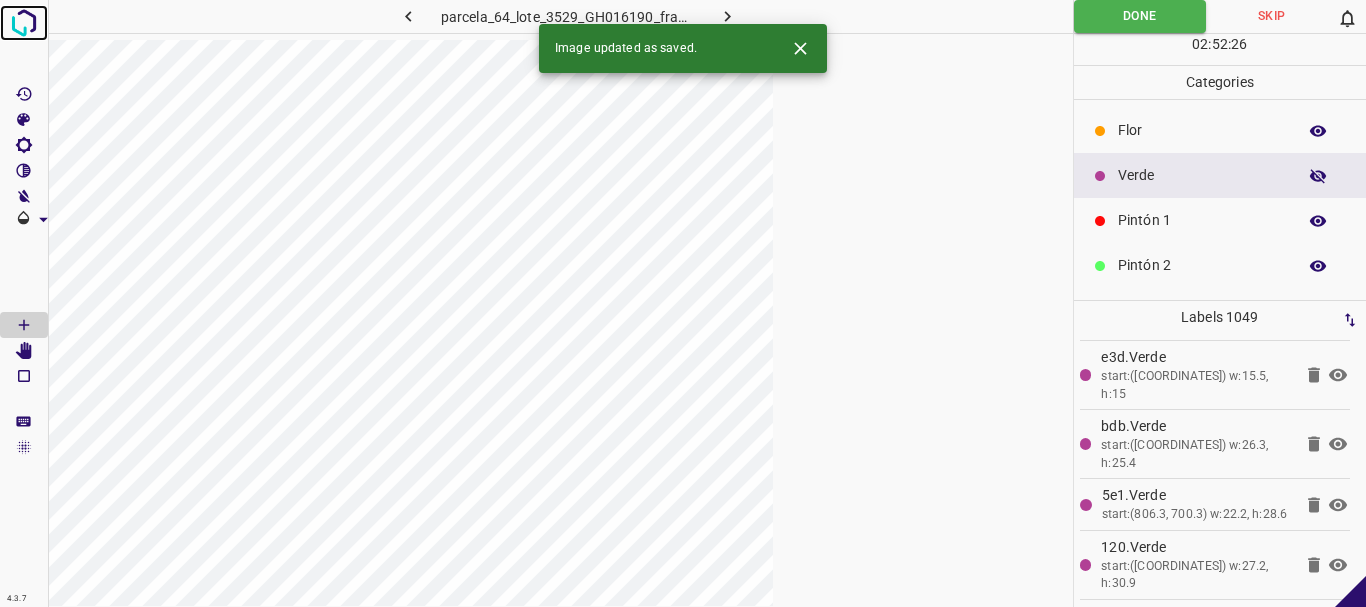click at bounding box center [24, 23] 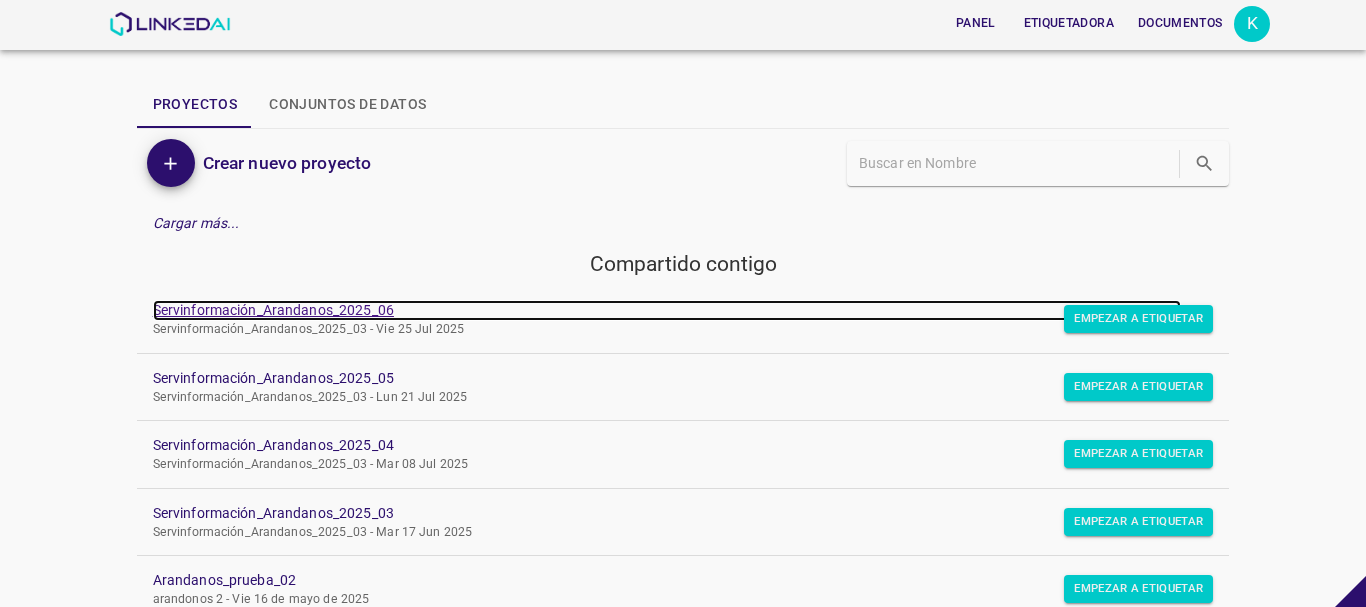 click on "Servinformación_Arandanos_2025_06" at bounding box center [667, 310] 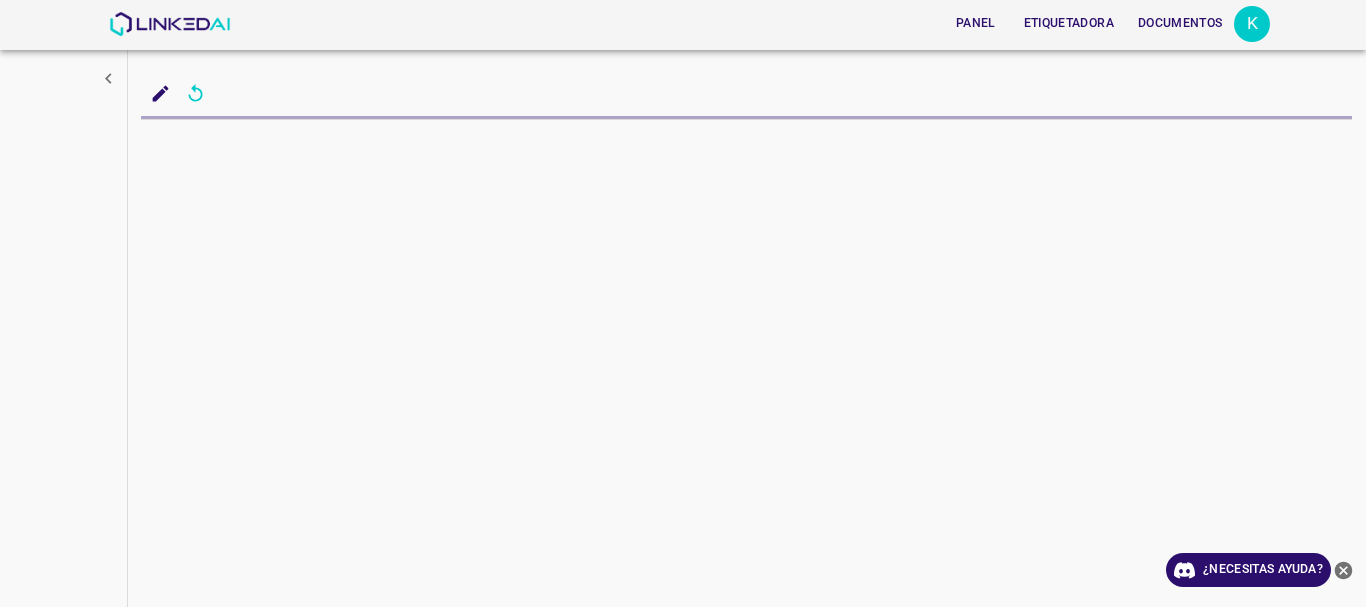 scroll, scrollTop: 0, scrollLeft: 0, axis: both 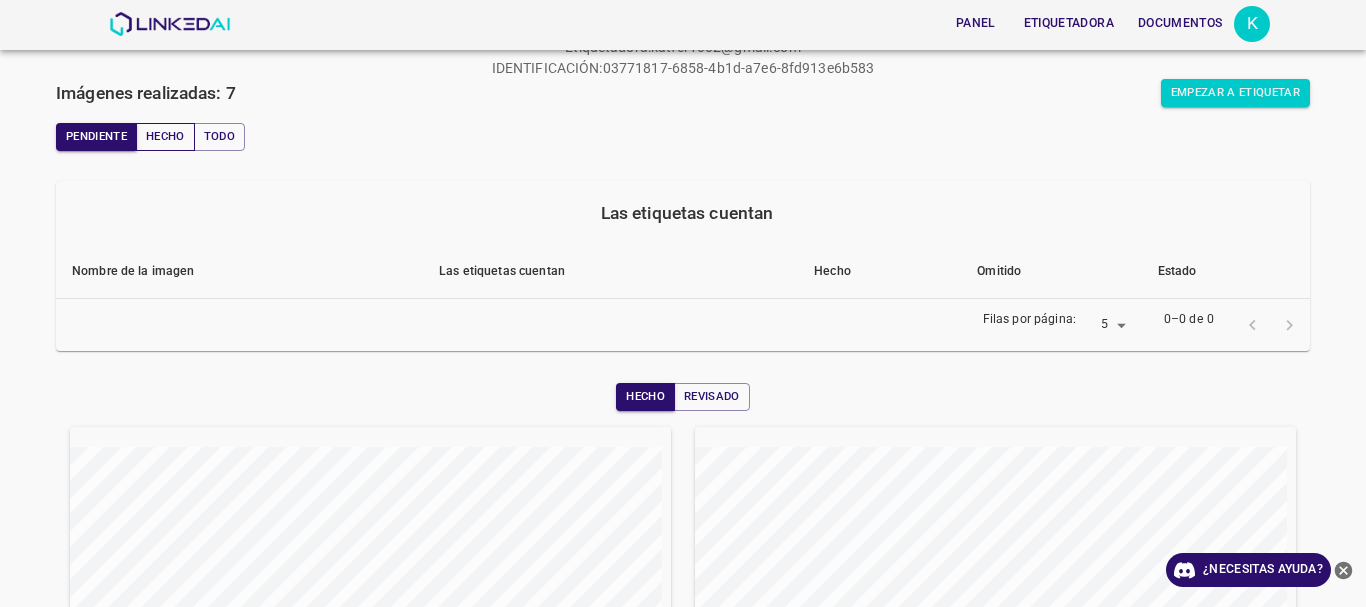 click on "Hecho" at bounding box center (165, 136) 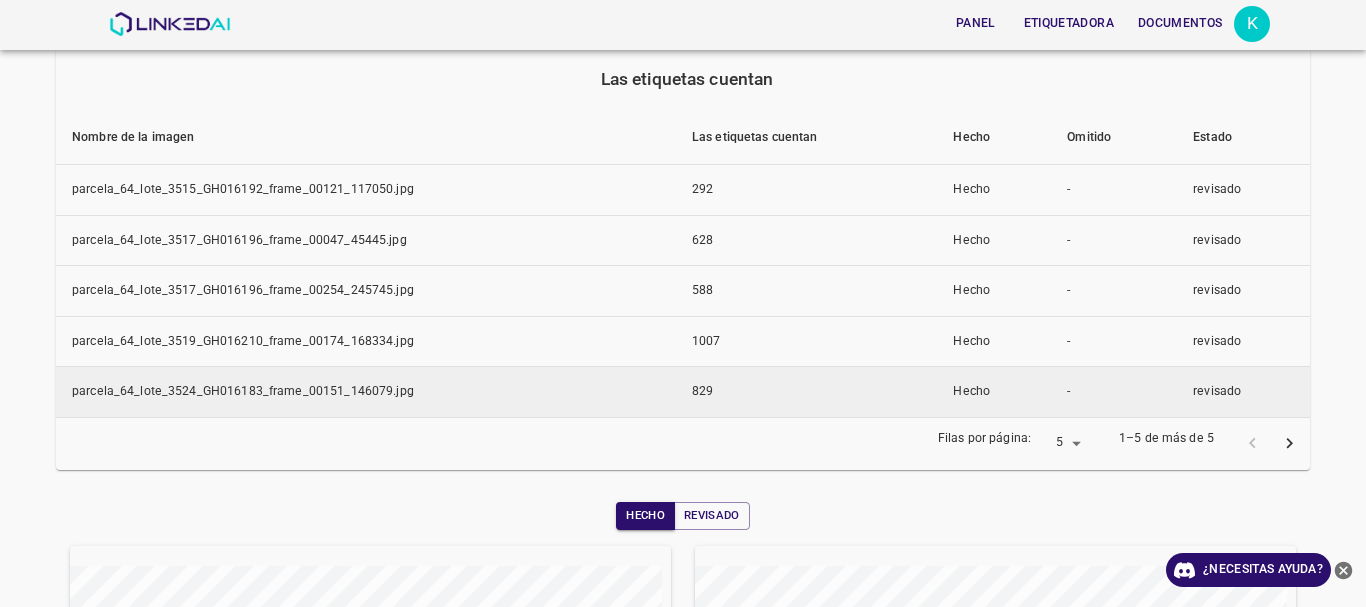 scroll, scrollTop: 400, scrollLeft: 0, axis: vertical 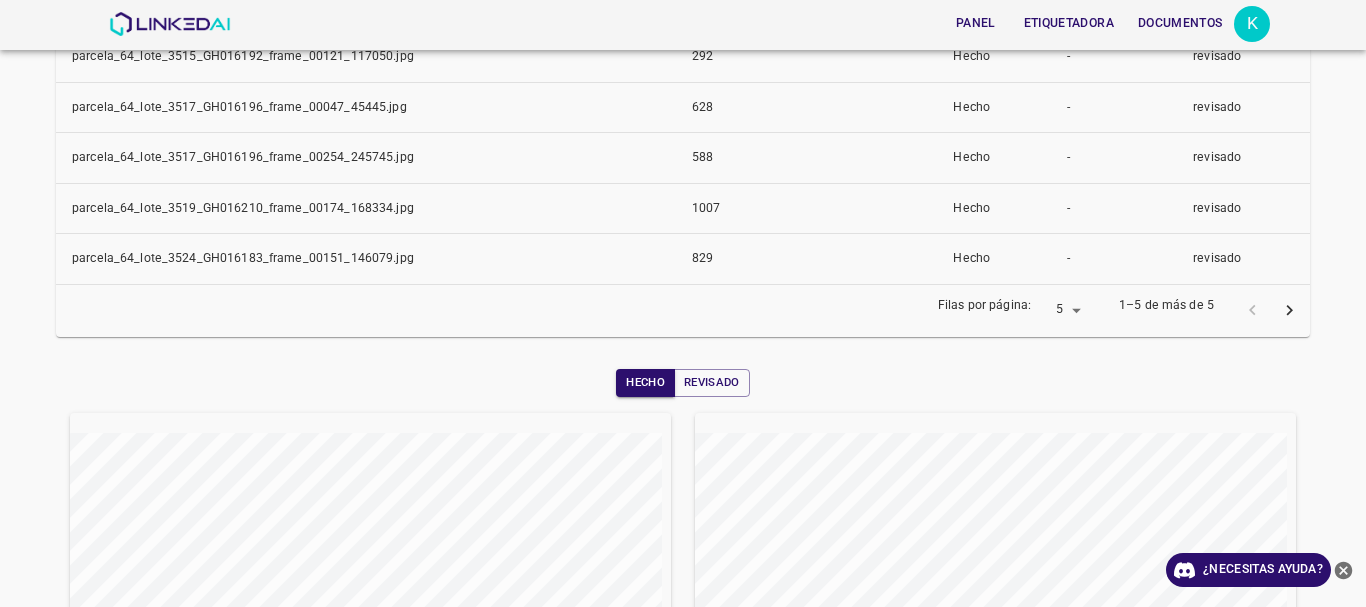 click 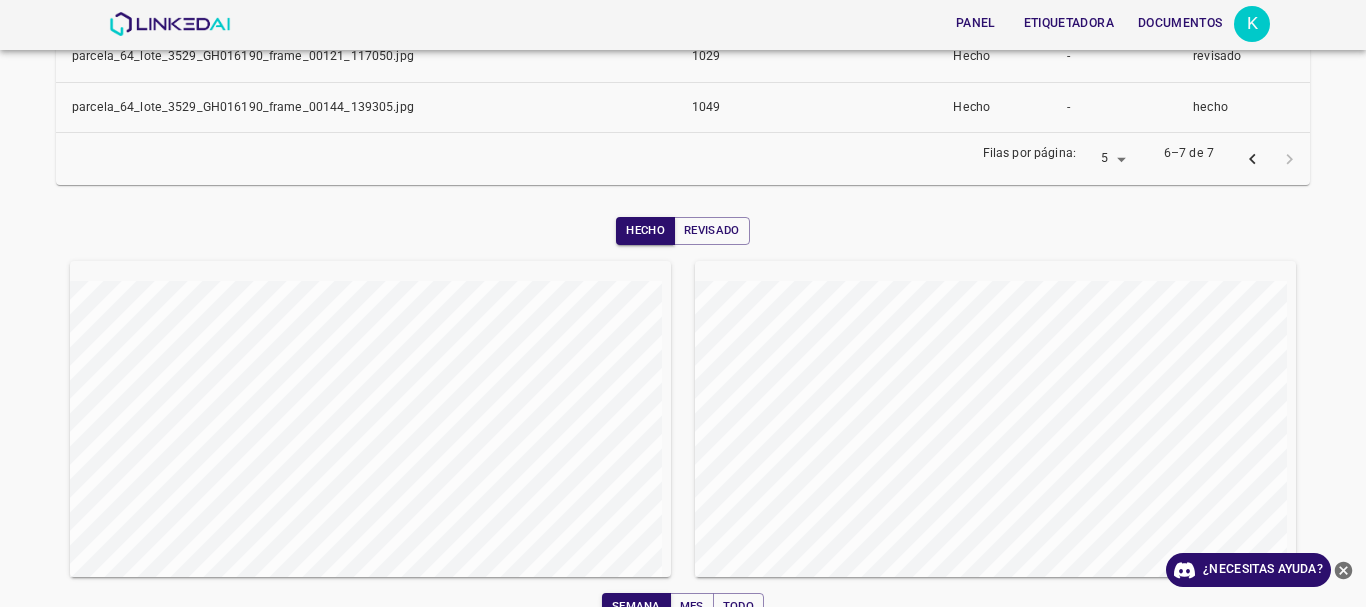 scroll, scrollTop: 133, scrollLeft: 0, axis: vertical 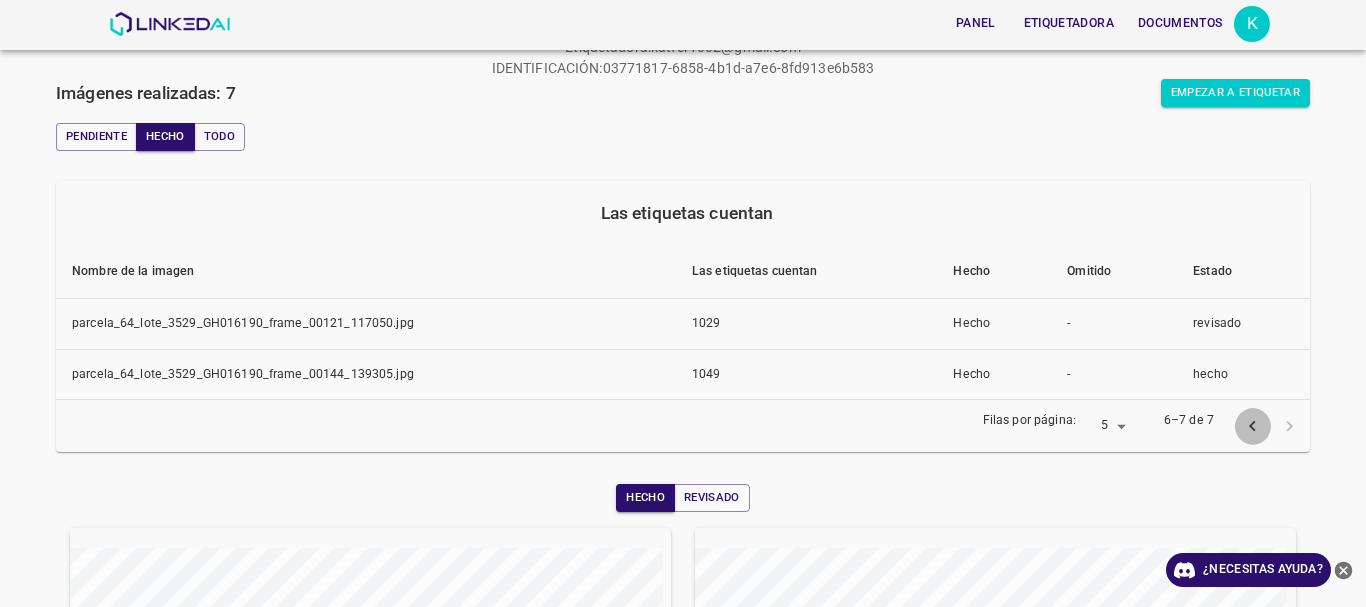 click at bounding box center [1252, 426] 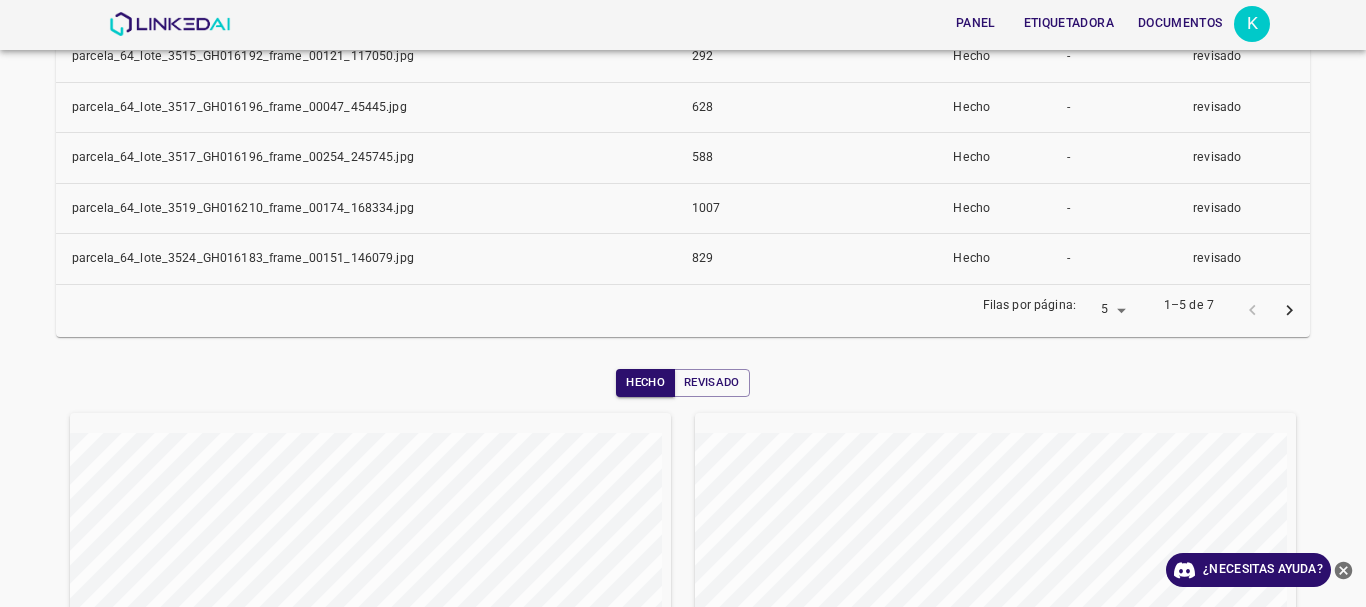 scroll, scrollTop: 267, scrollLeft: 0, axis: vertical 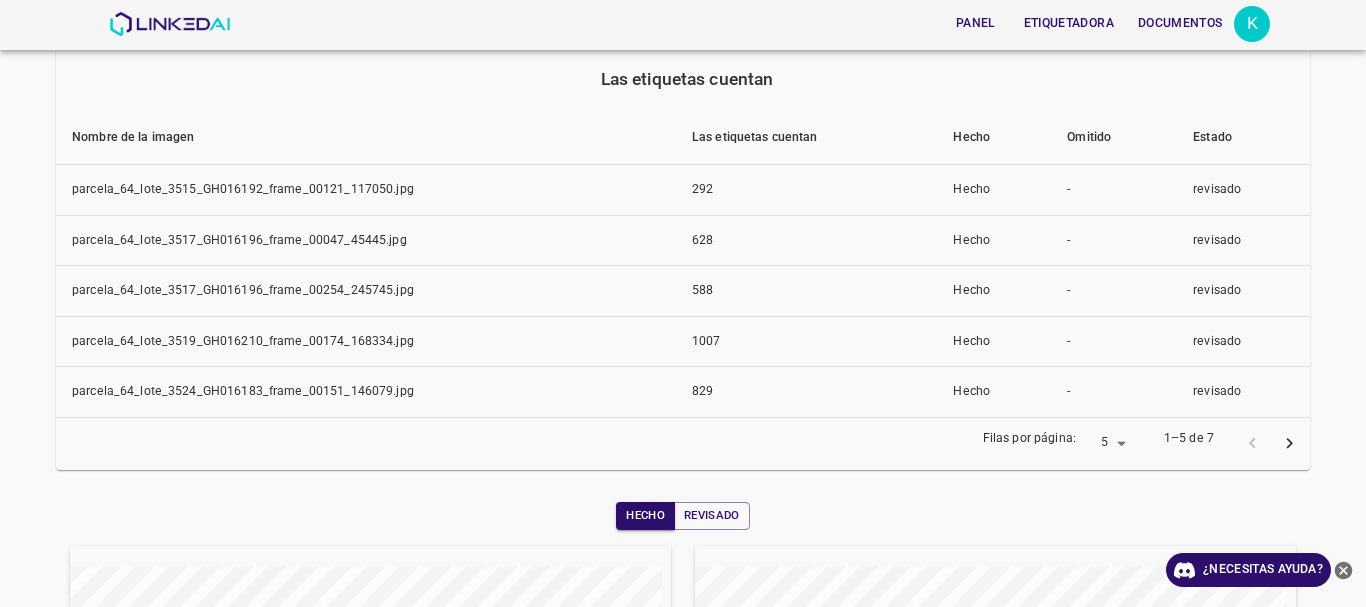 click 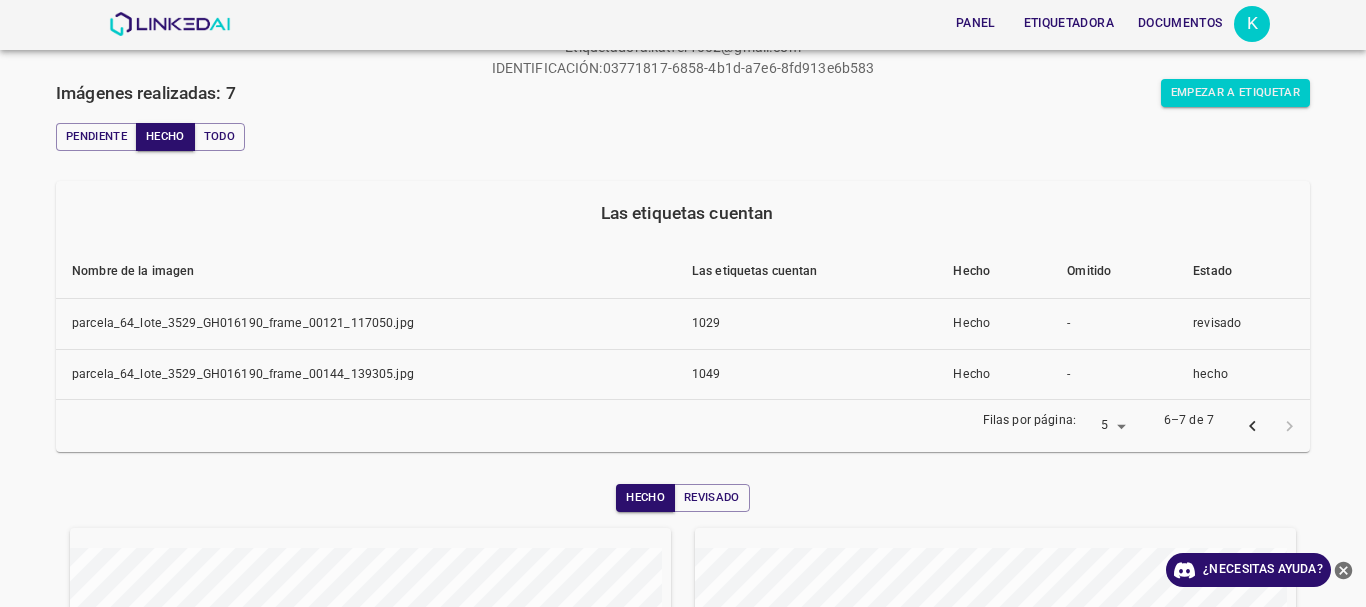 scroll, scrollTop: 0, scrollLeft: 0, axis: both 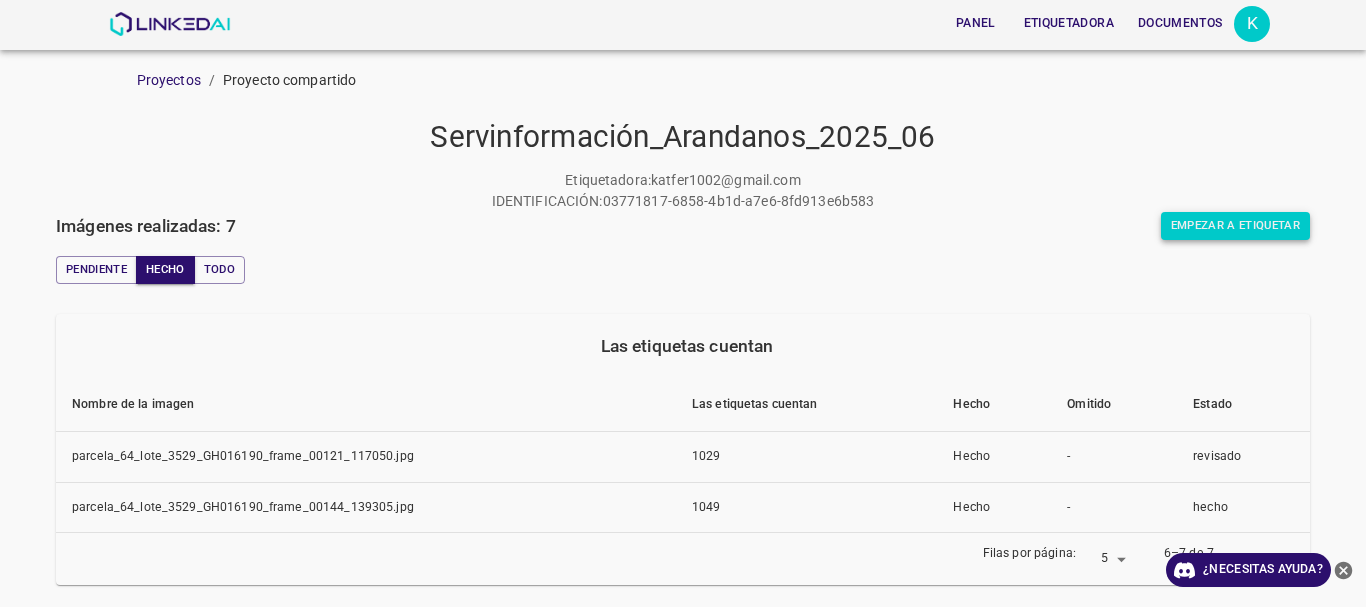 click on "Empezar a etiquetar" at bounding box center (1235, 226) 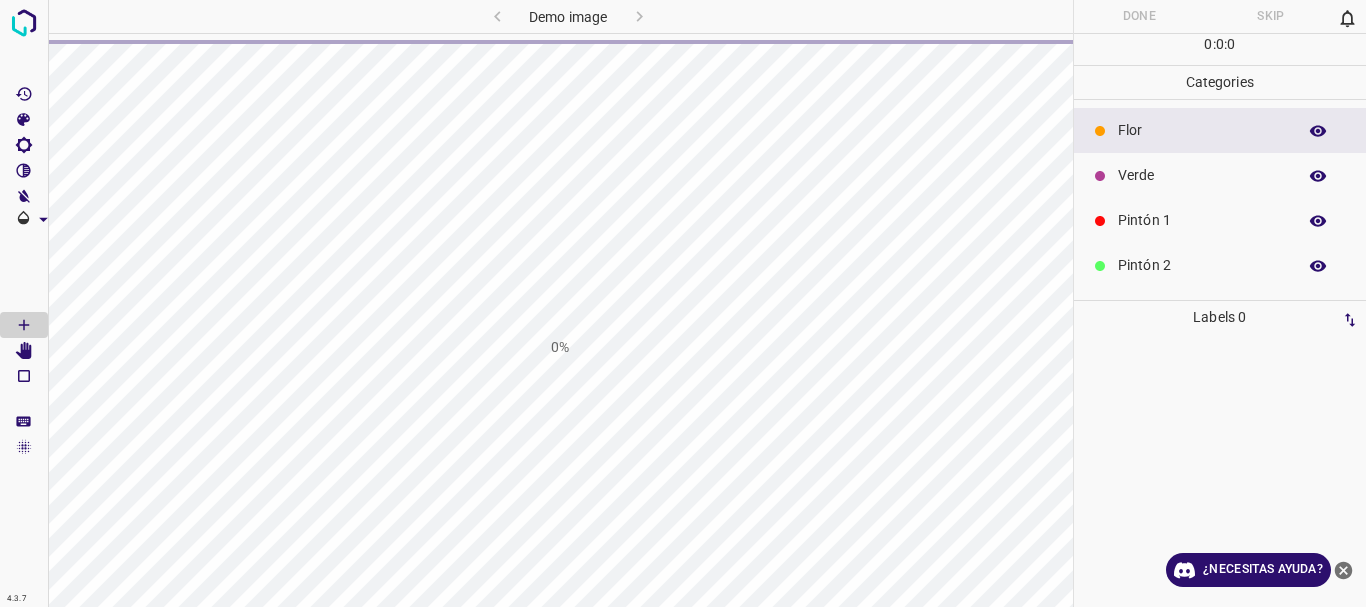 scroll, scrollTop: 0, scrollLeft: 0, axis: both 